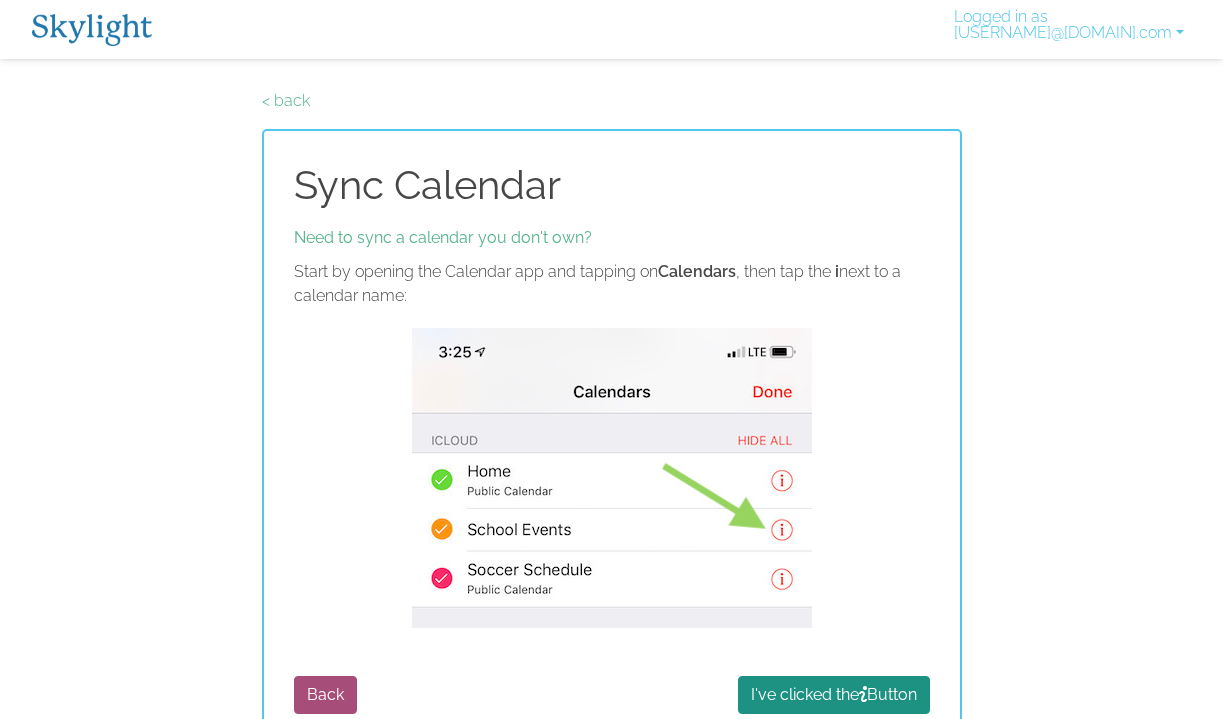 scroll, scrollTop: 35, scrollLeft: 0, axis: vertical 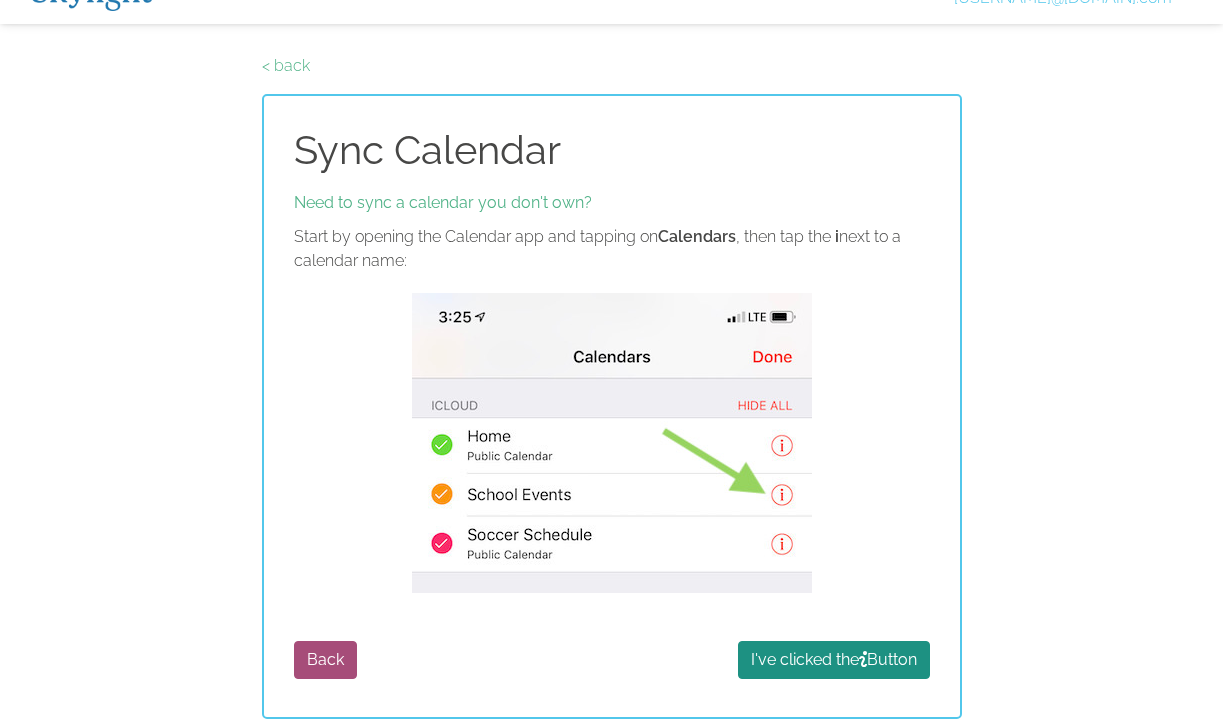 click at bounding box center (612, 443) 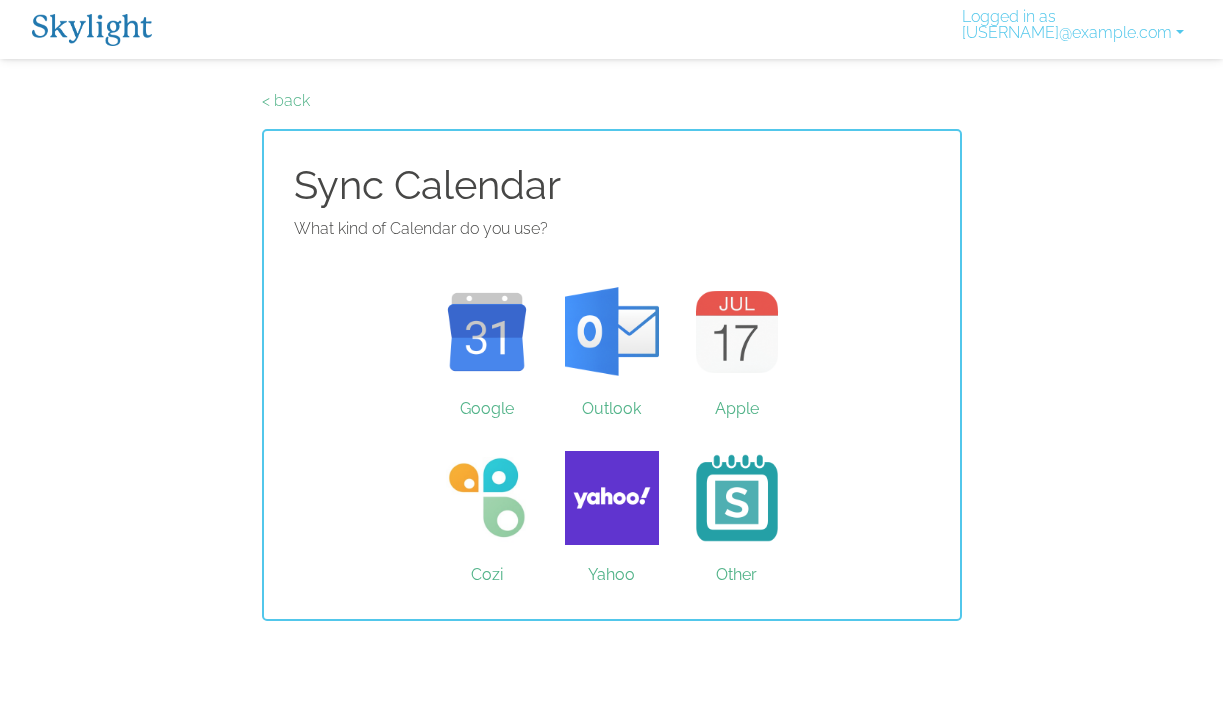 scroll, scrollTop: 0, scrollLeft: 0, axis: both 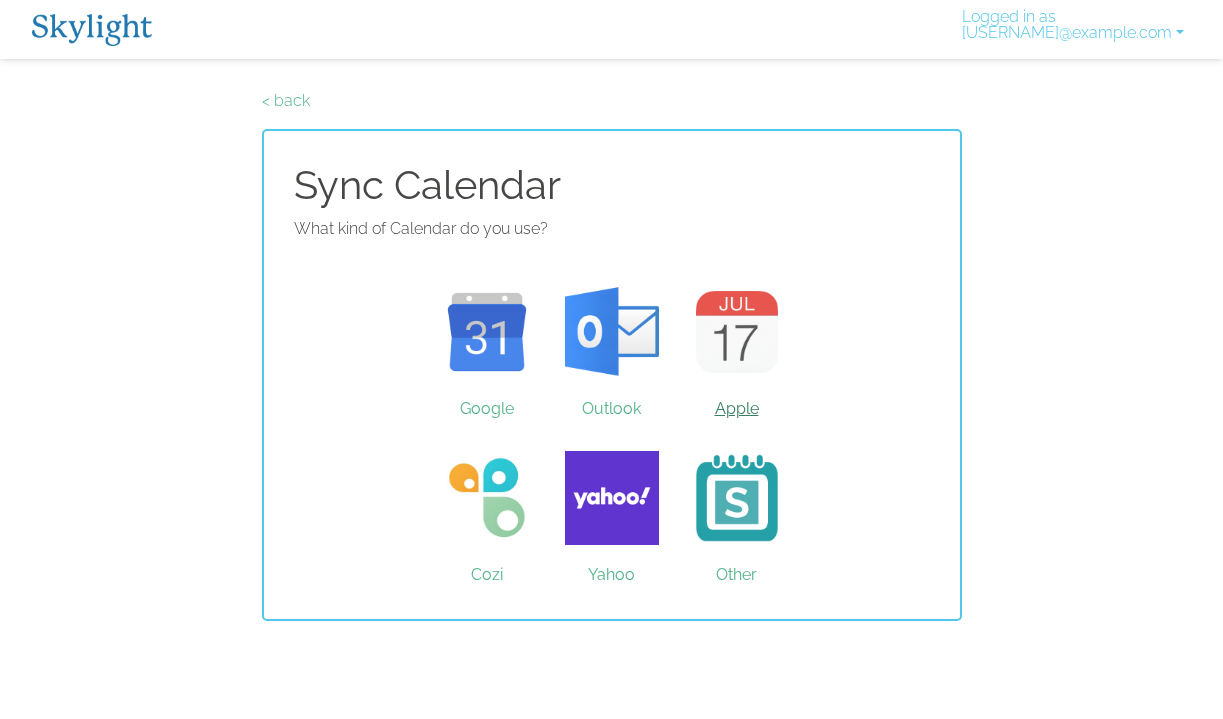 click on "Apple" at bounding box center (736, 332) 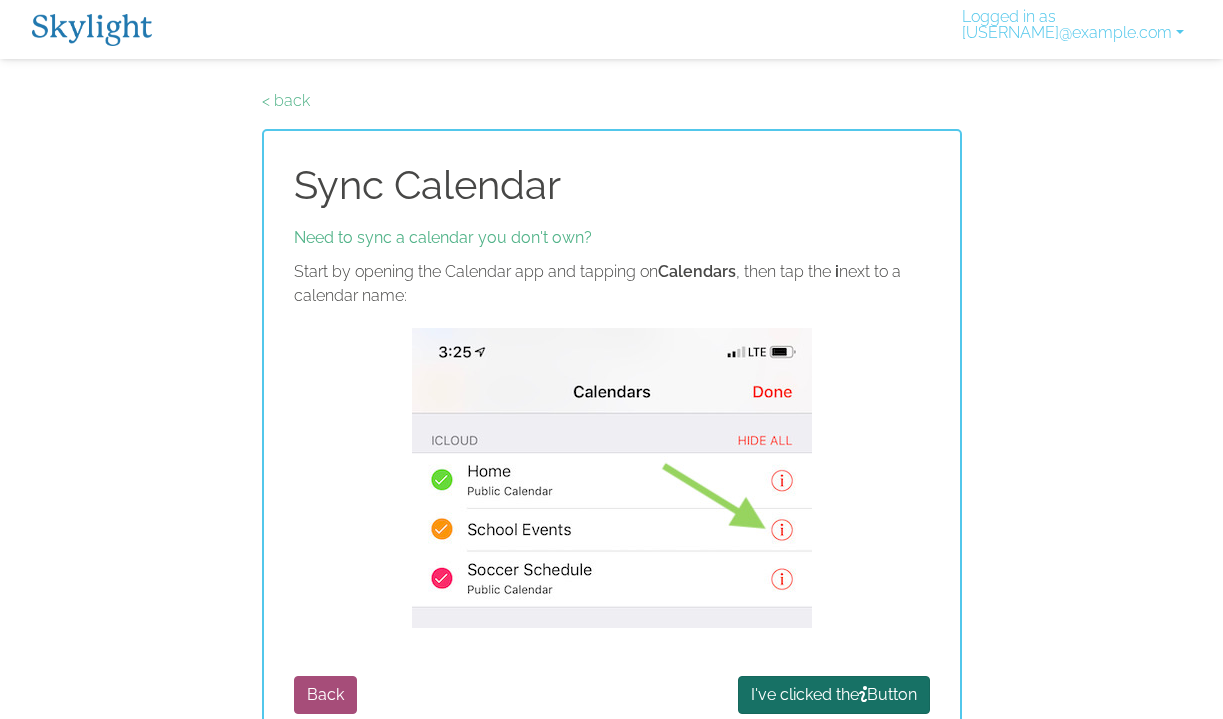 click on "I've clicked the   Button" at bounding box center [834, 695] 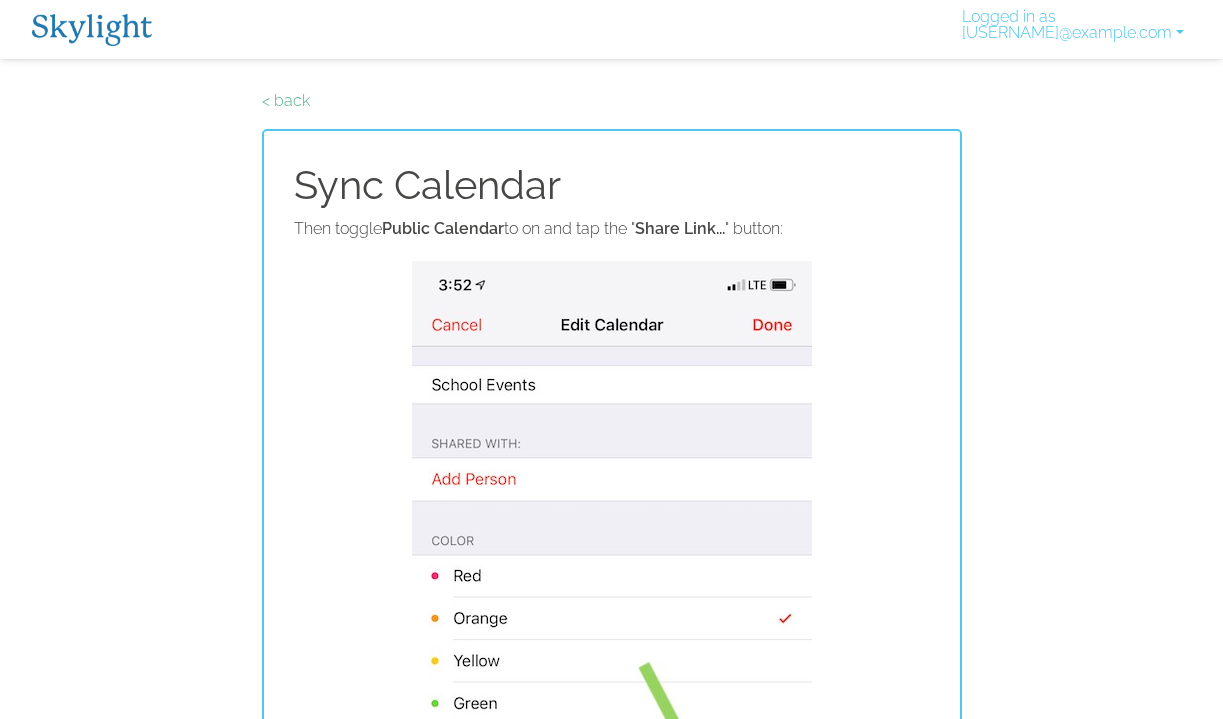 scroll, scrollTop: 0, scrollLeft: 0, axis: both 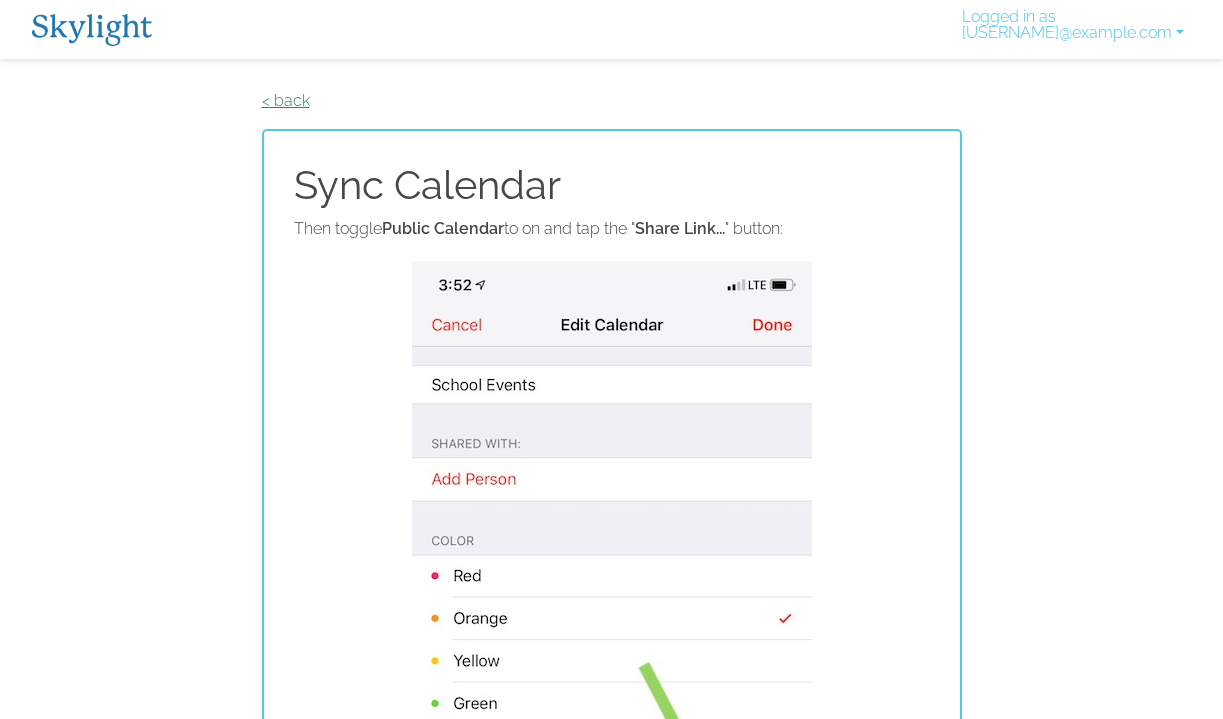 click on "< back" at bounding box center (286, 100) 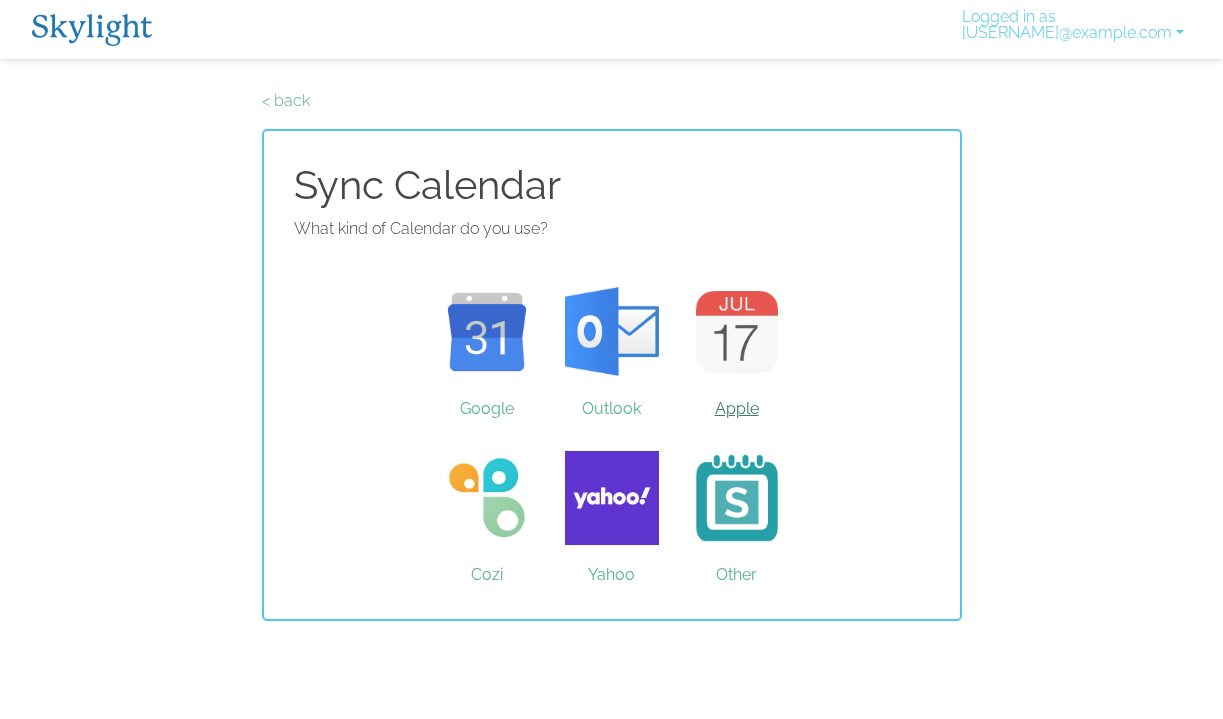 scroll, scrollTop: 0, scrollLeft: 0, axis: both 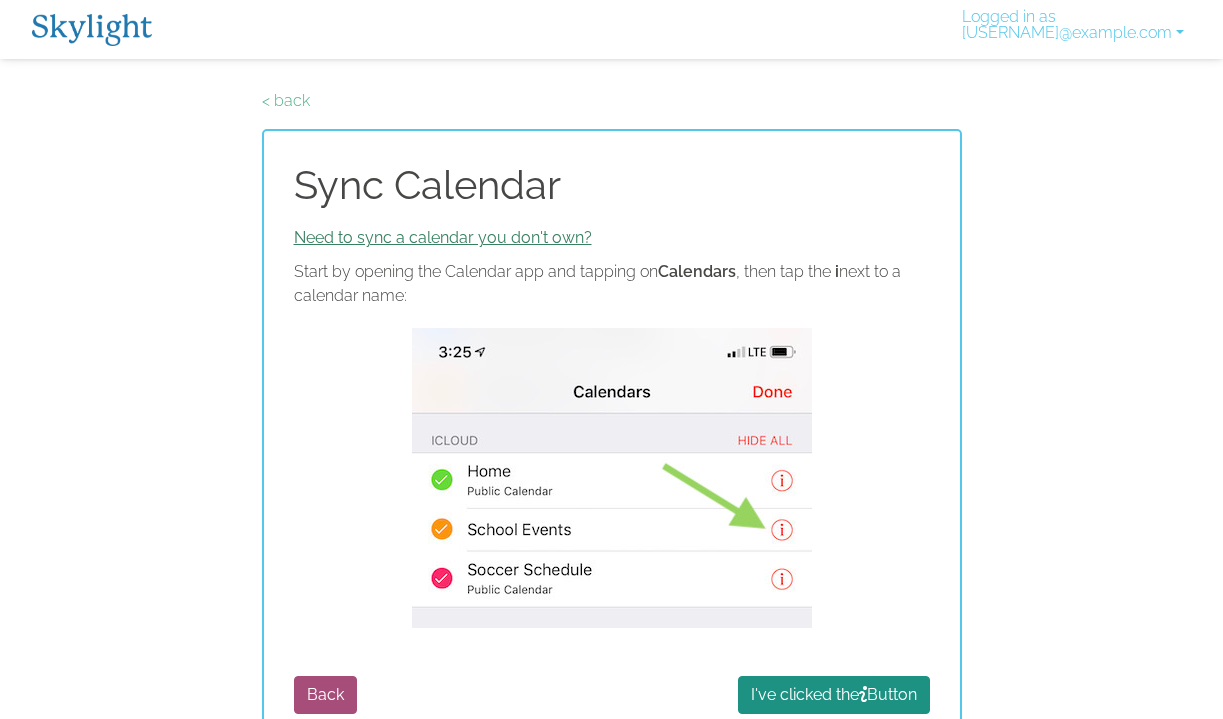 click on "Need to sync a calendar you don't own?" at bounding box center (443, 238) 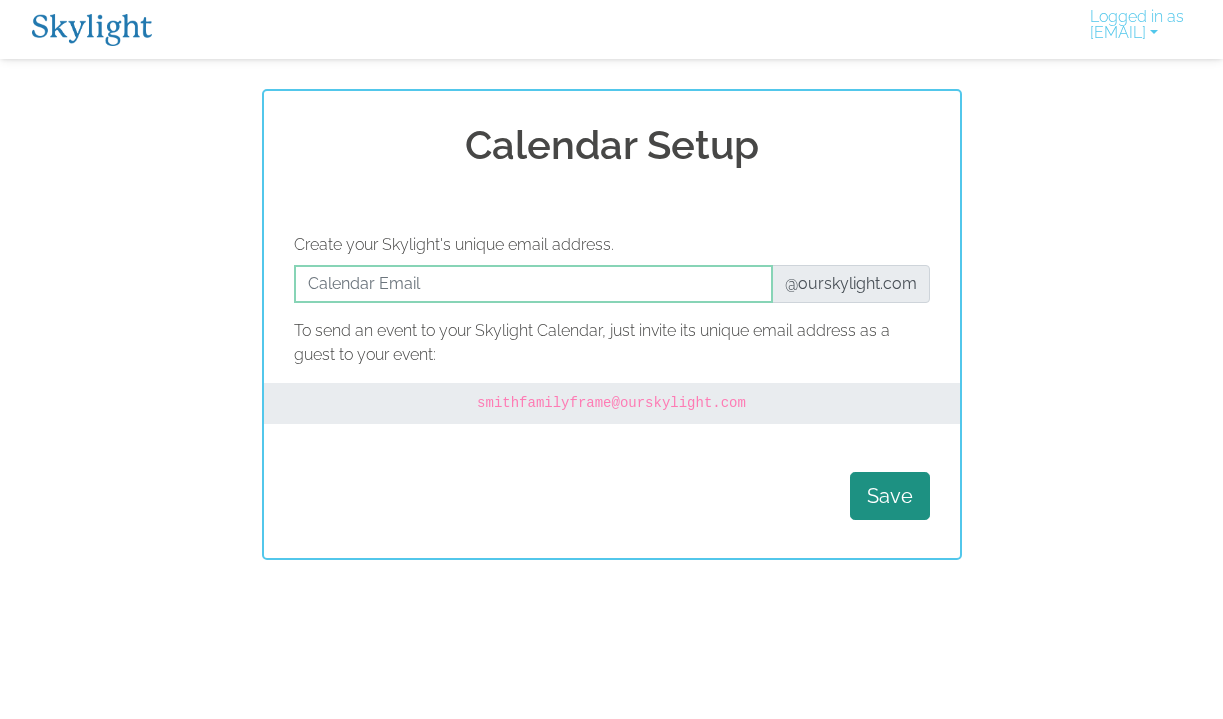 scroll, scrollTop: 0, scrollLeft: 0, axis: both 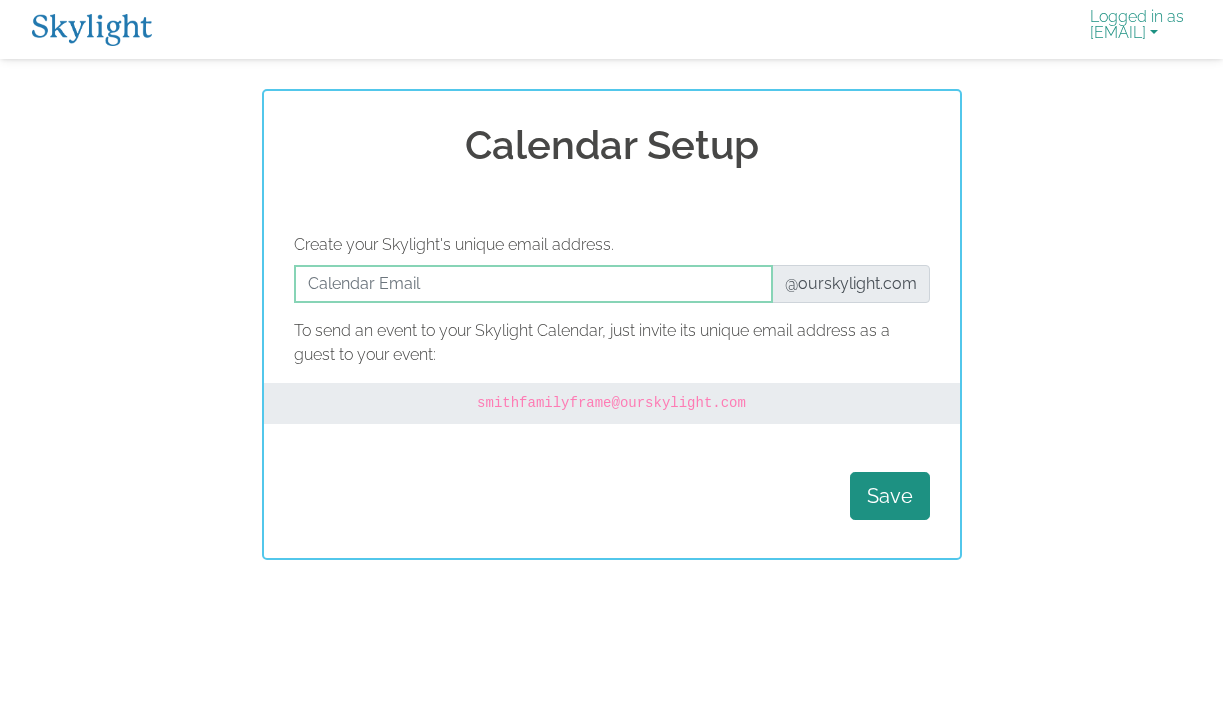 click on "Logged in as ansaracolleen@yahoo.com" at bounding box center (1137, 29) 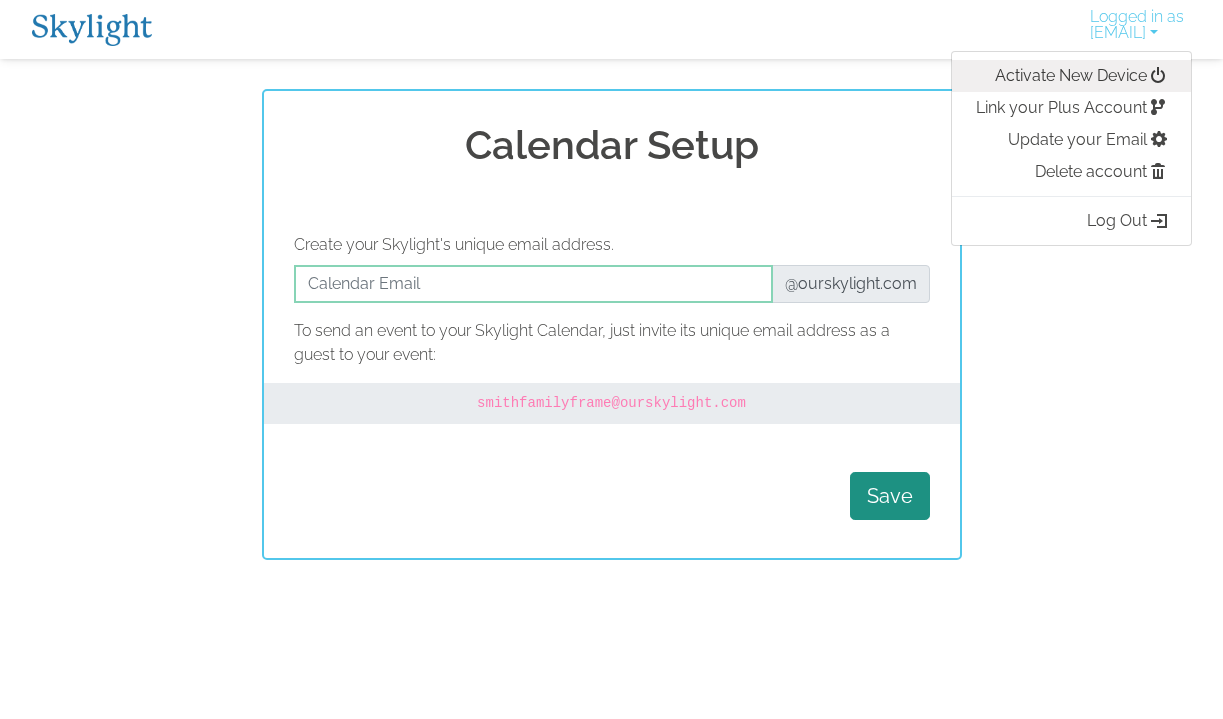 click on "Activate New Device" at bounding box center (1071, 76) 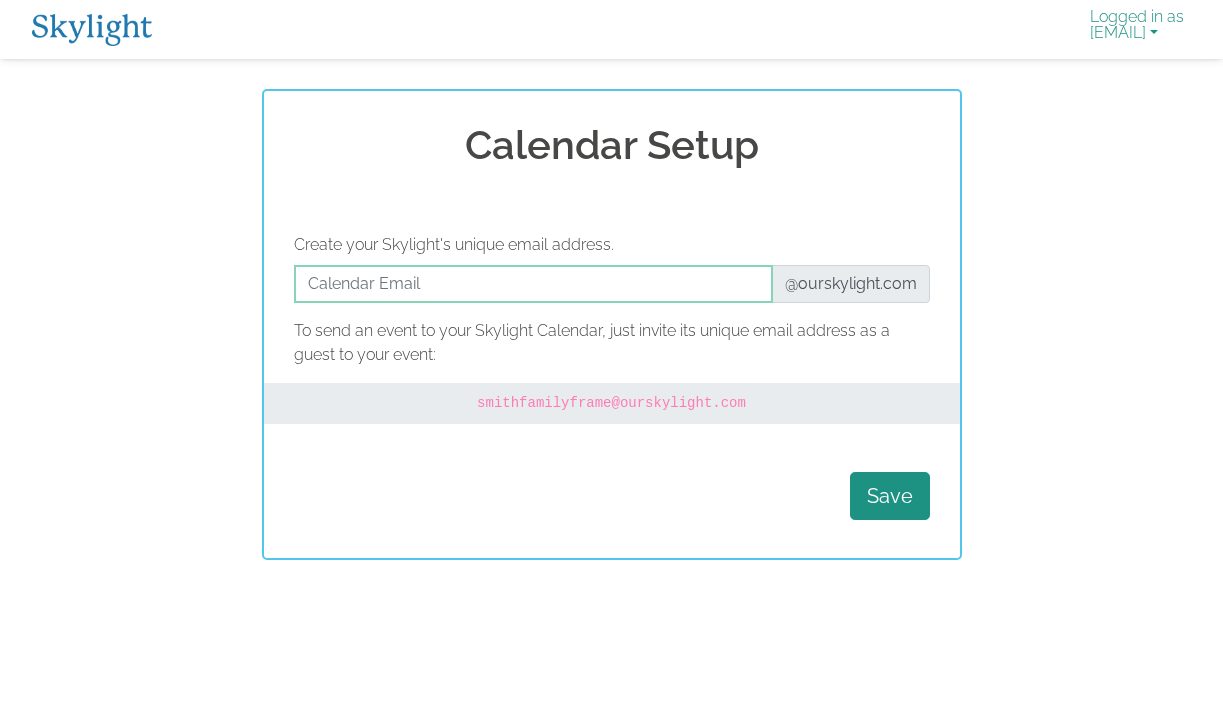 click on "Logged in as ansaracolleen@yahoo.com" at bounding box center [1137, 29] 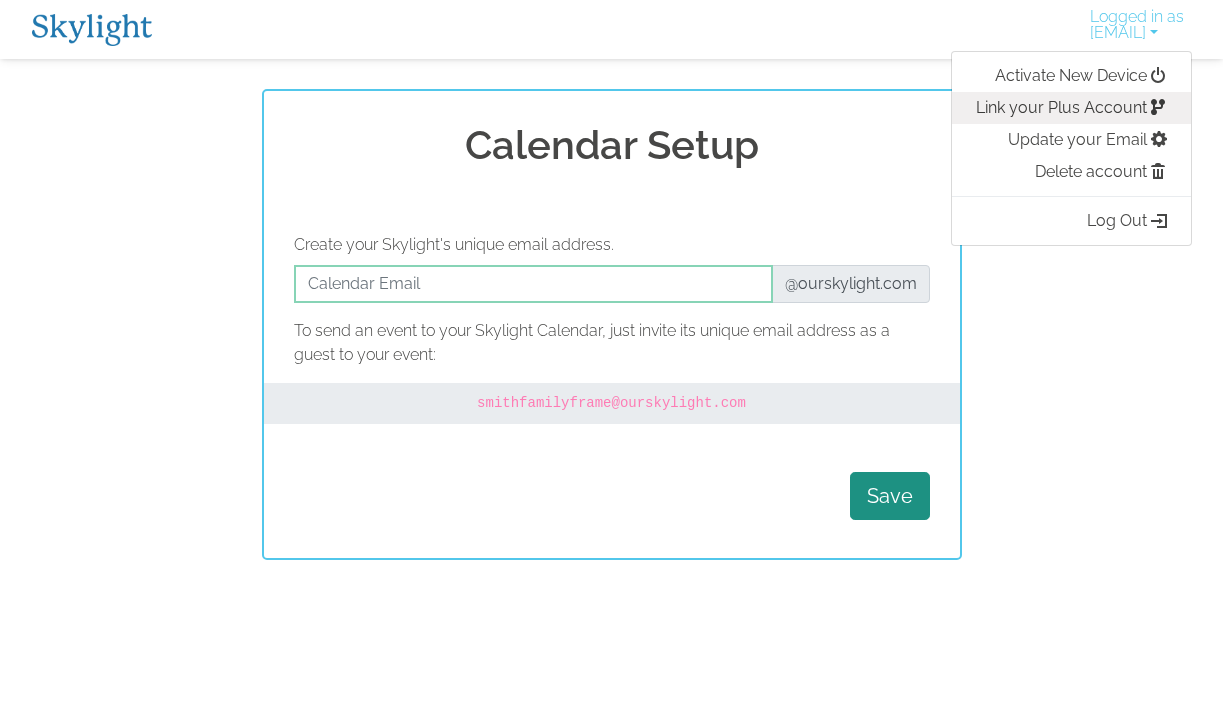 click on "Link your Plus Account" at bounding box center [1071, 108] 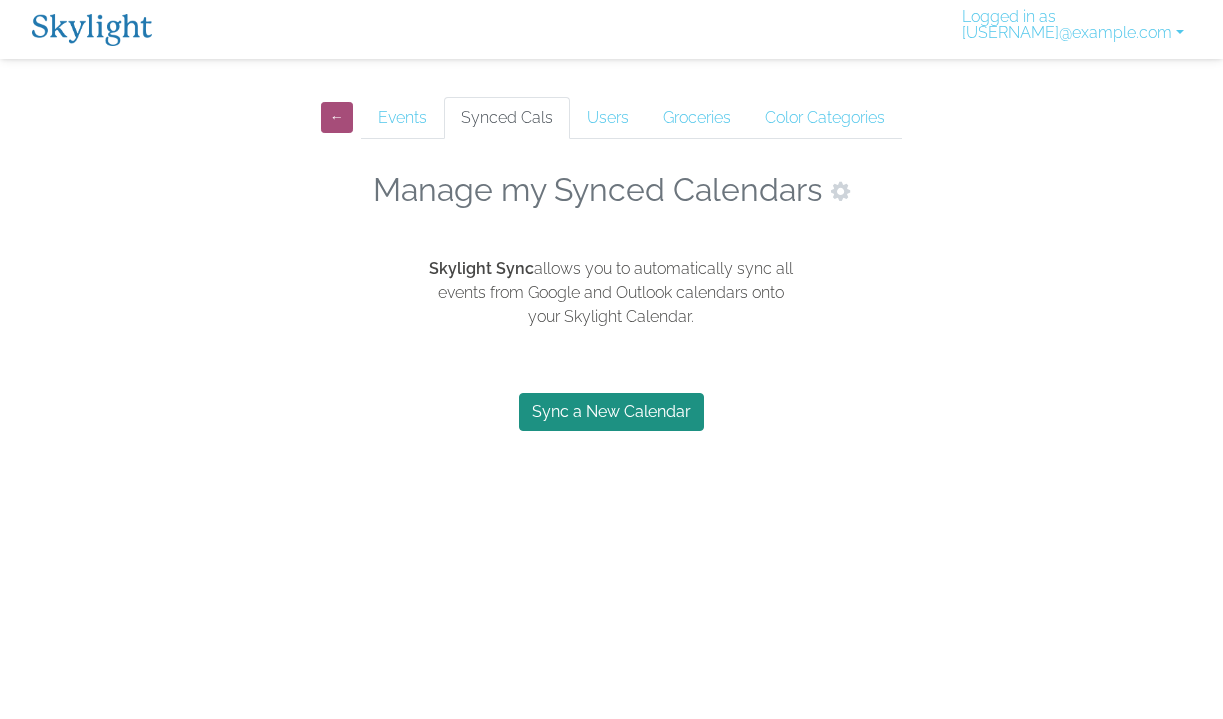 scroll, scrollTop: 0, scrollLeft: 0, axis: both 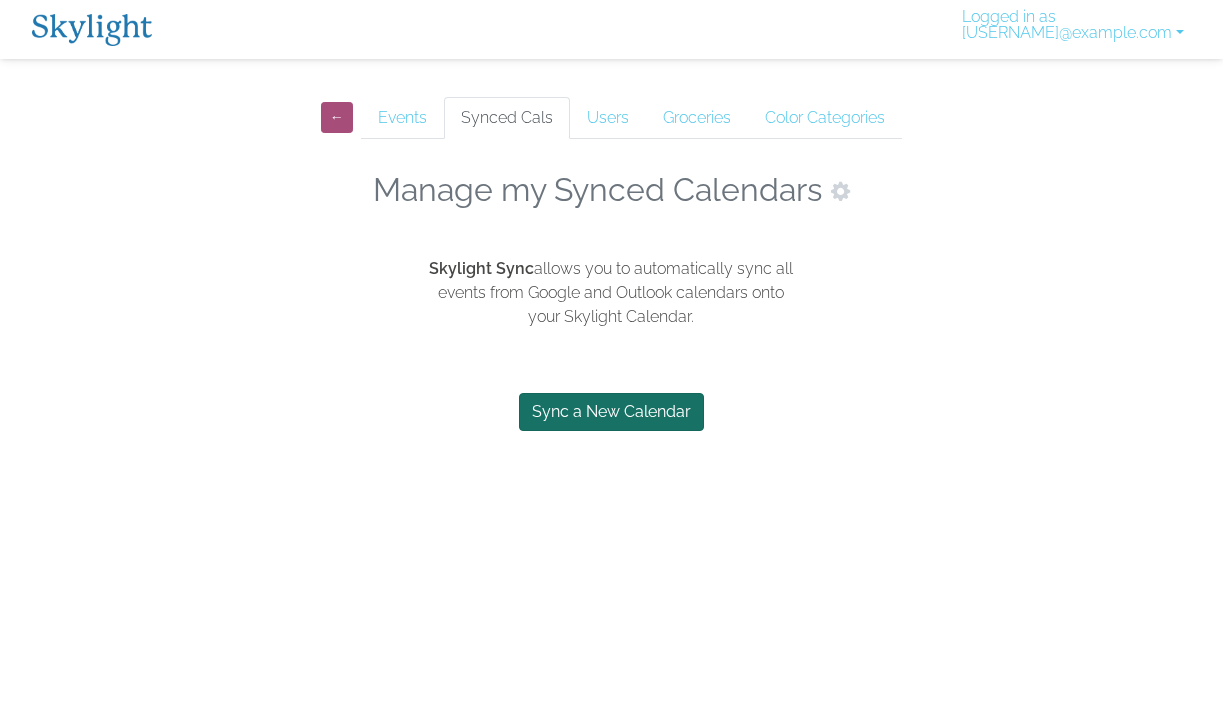 click on "Sync a New Calendar" at bounding box center (611, 412) 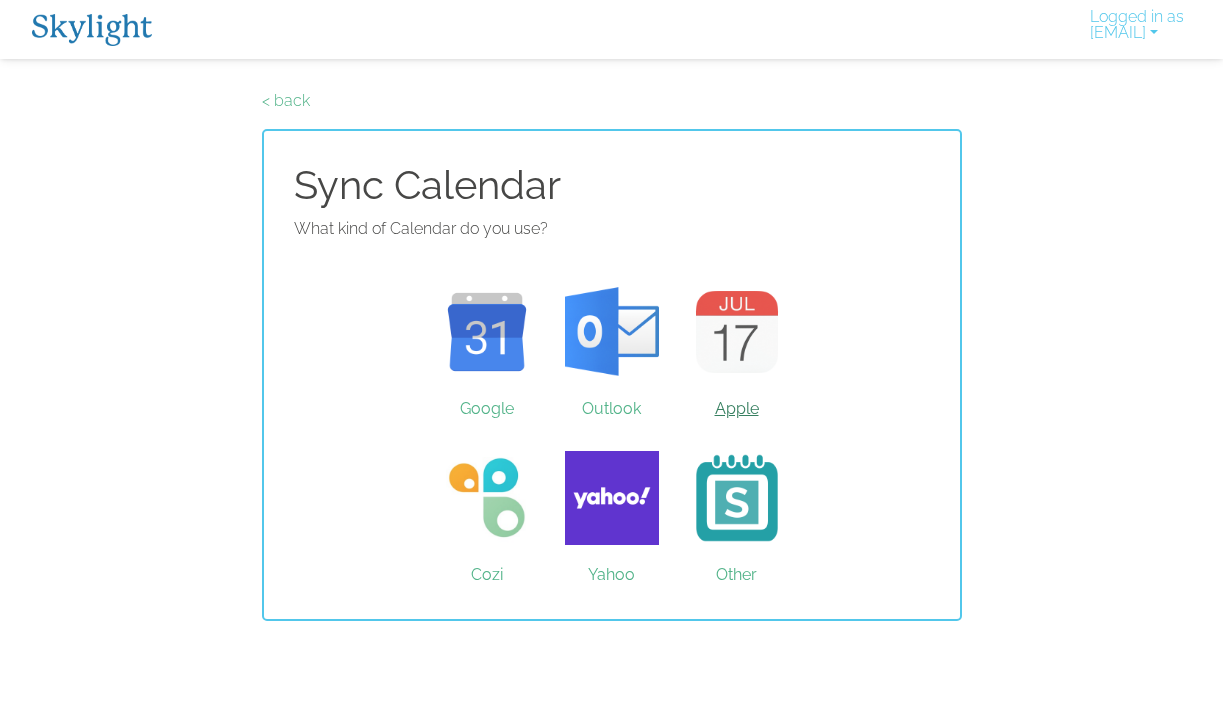 scroll, scrollTop: 0, scrollLeft: 0, axis: both 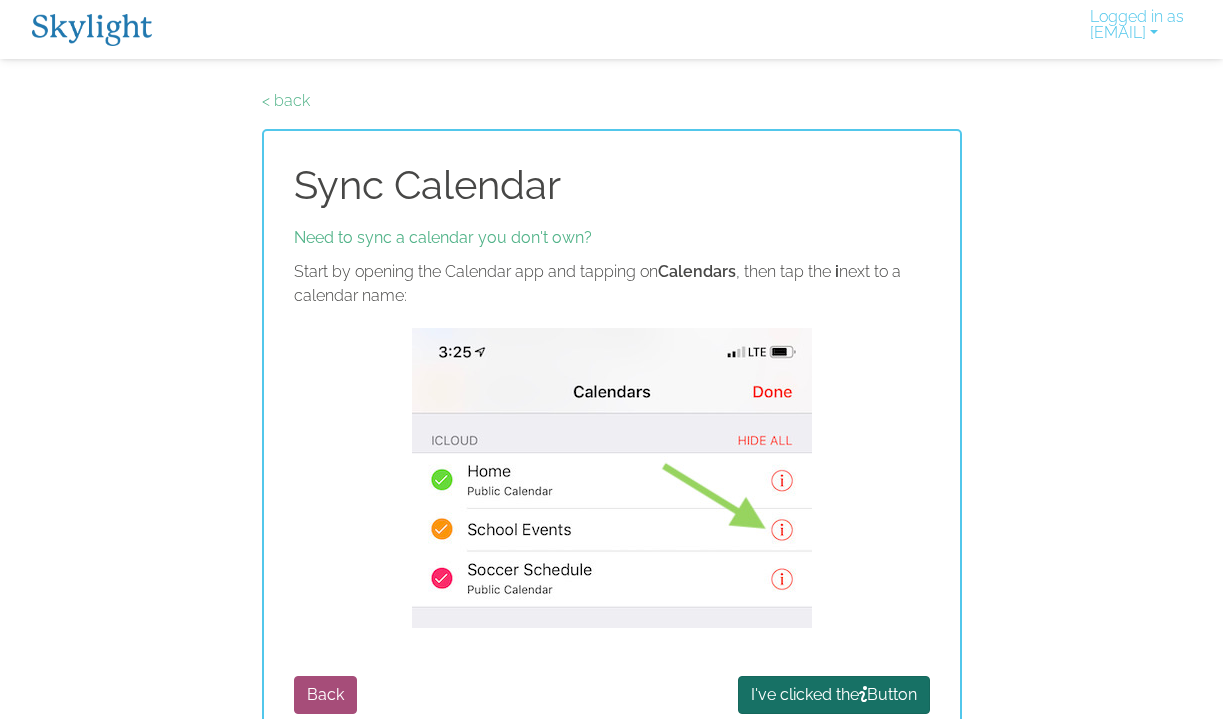 click on "I've clicked the   Button" at bounding box center [834, 695] 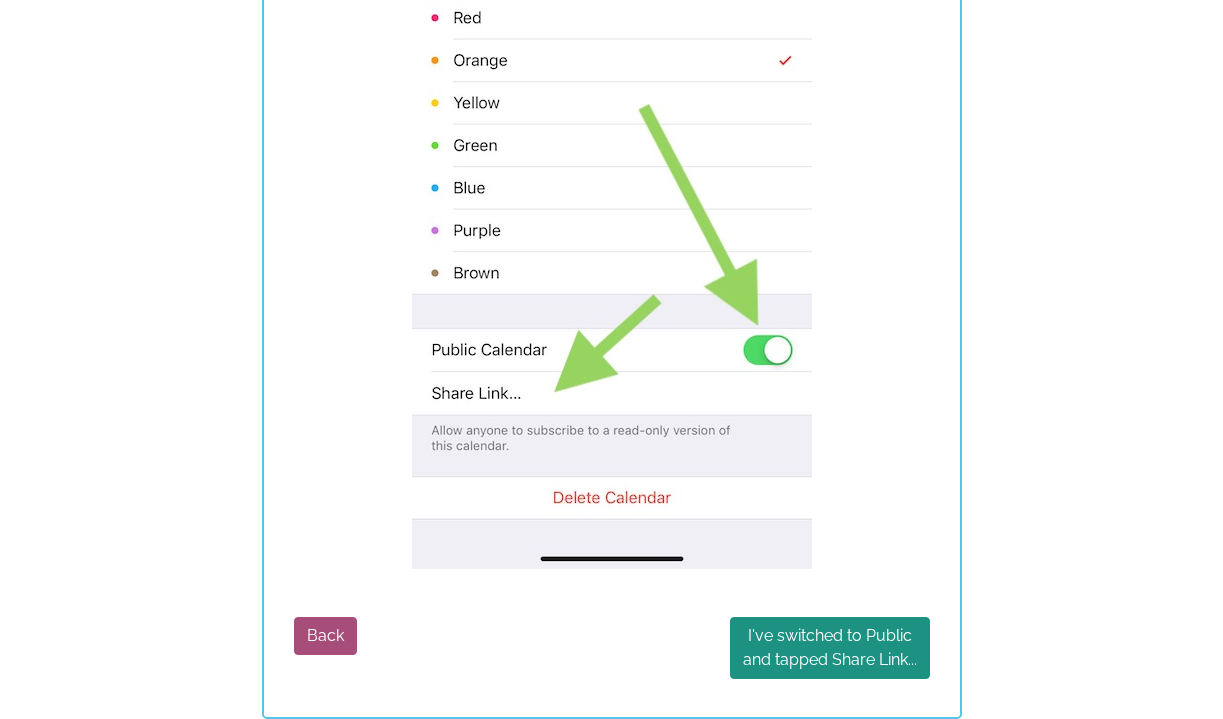 scroll, scrollTop: 558, scrollLeft: 0, axis: vertical 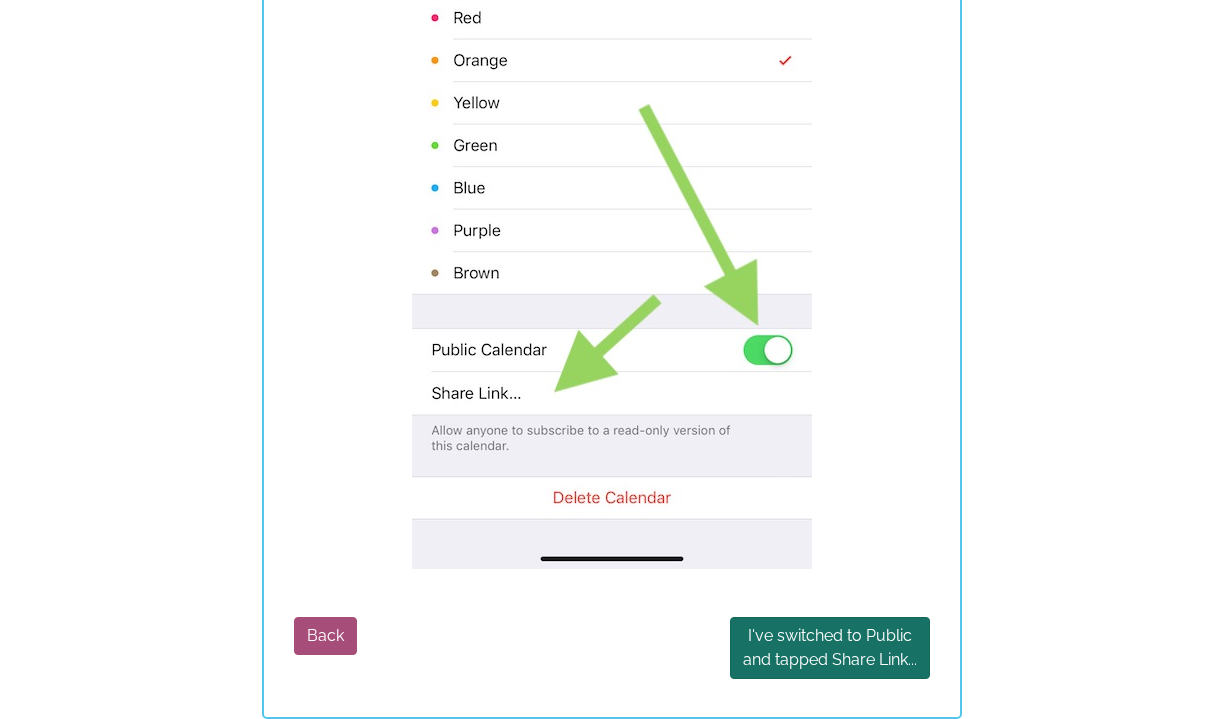 click on "I've switched to Public and tapped Share Link..." at bounding box center [830, 648] 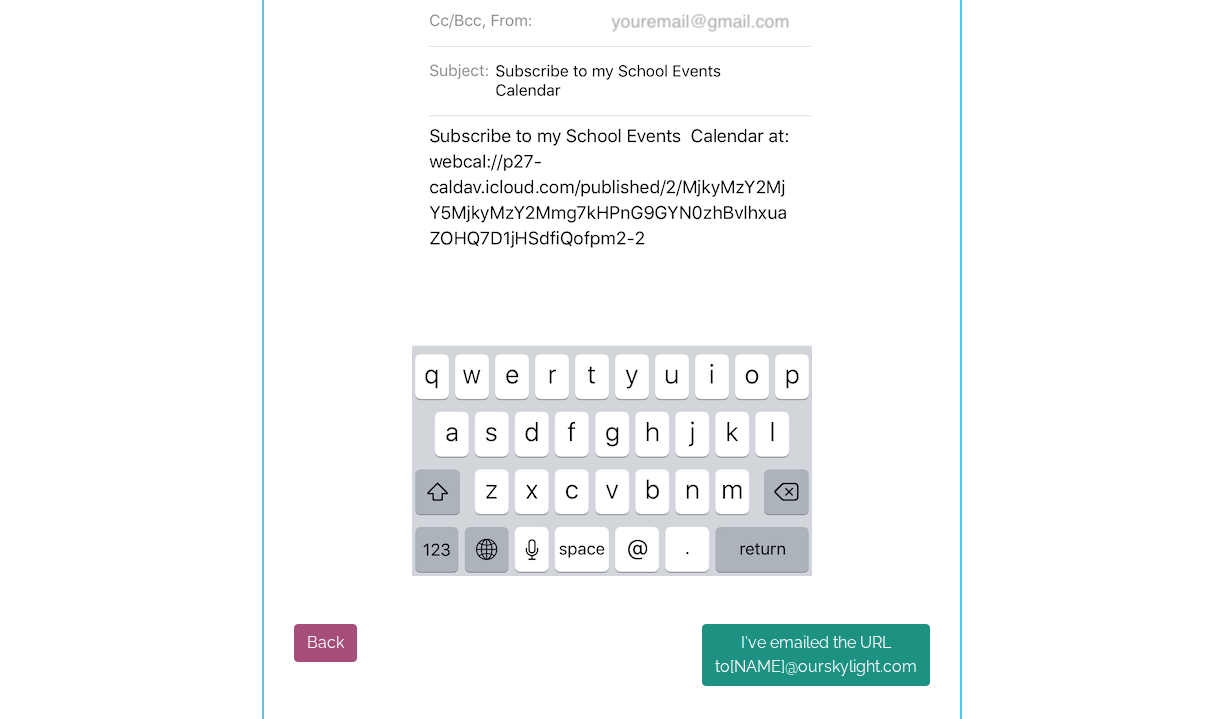 scroll, scrollTop: 1157, scrollLeft: 0, axis: vertical 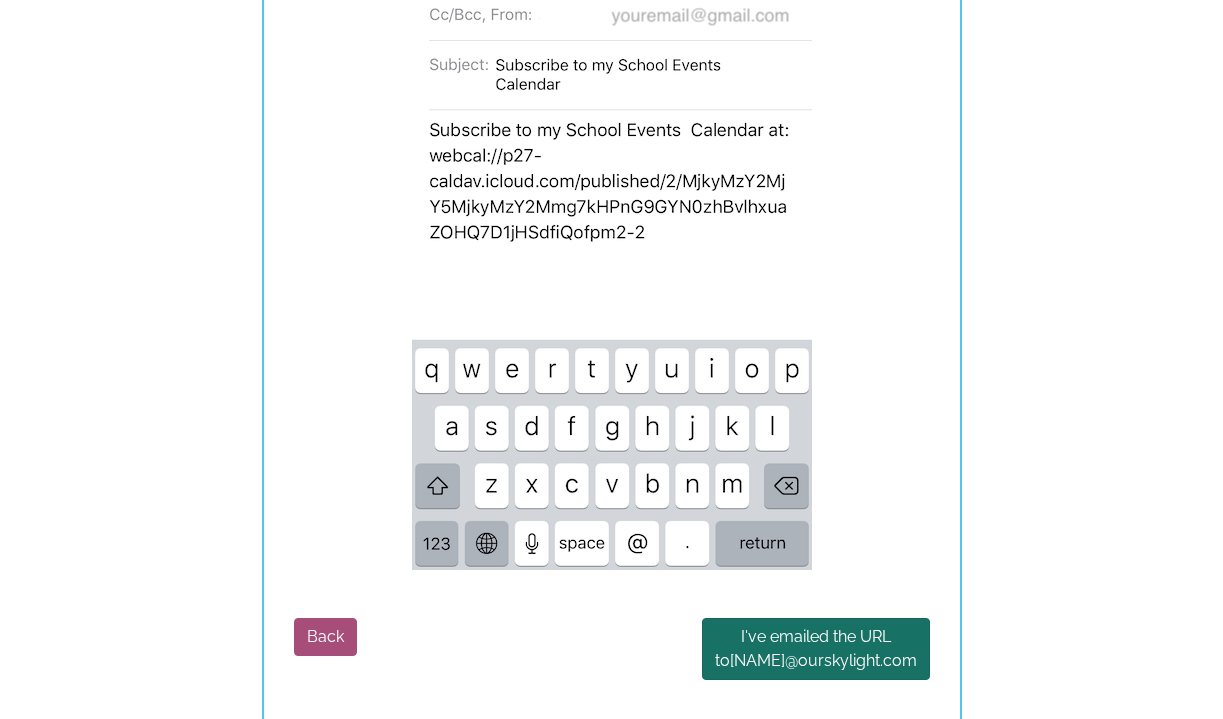 click on "I've emailed the URL to  ansara @ourskylight.com" at bounding box center (816, 649) 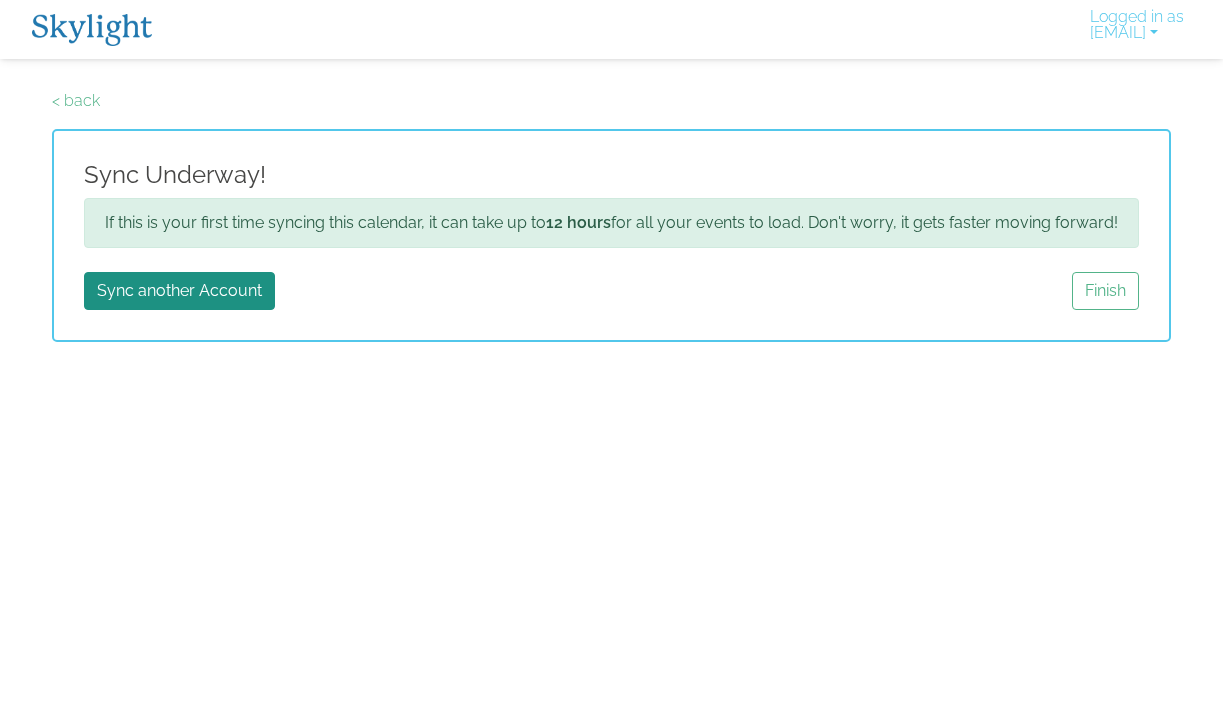scroll, scrollTop: 0, scrollLeft: 0, axis: both 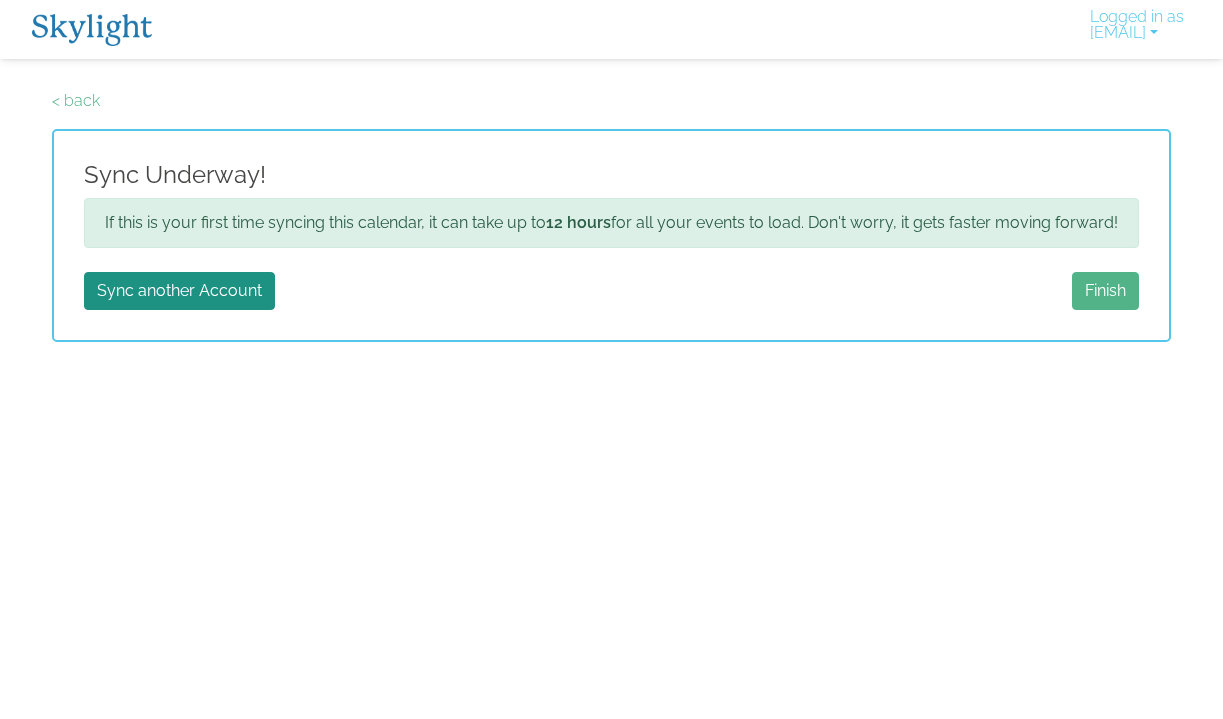 click on "Finish" at bounding box center (1105, 291) 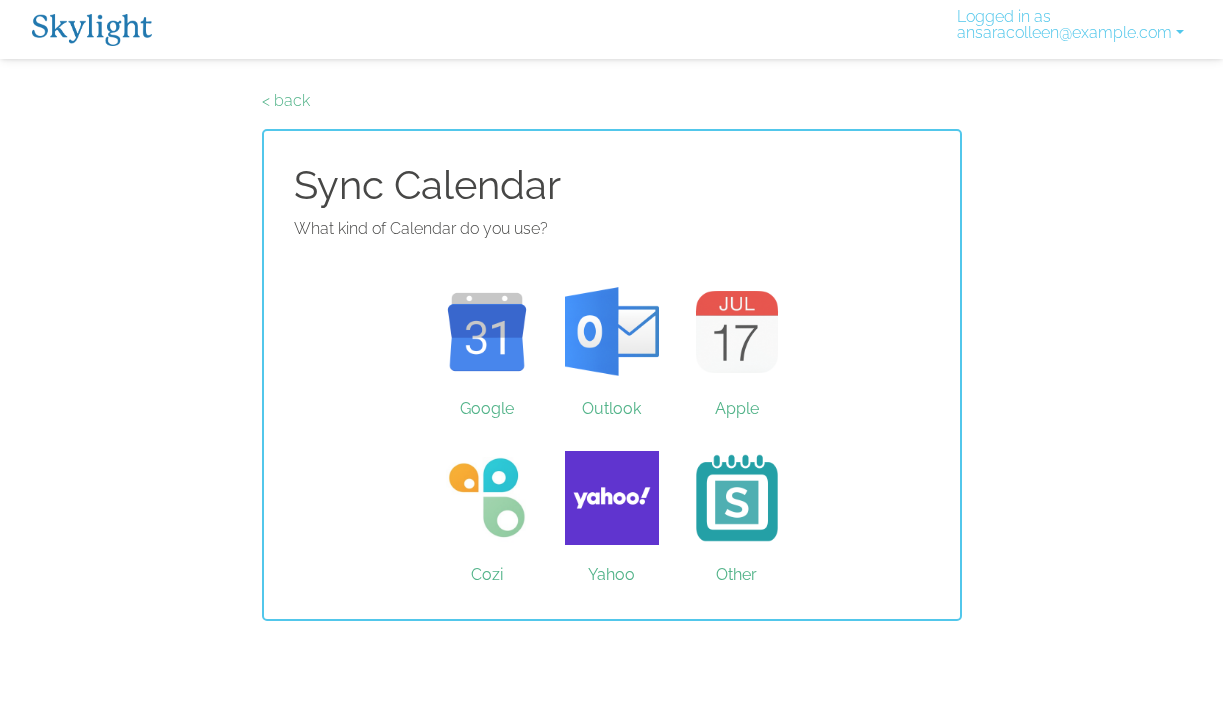 scroll, scrollTop: 0, scrollLeft: 0, axis: both 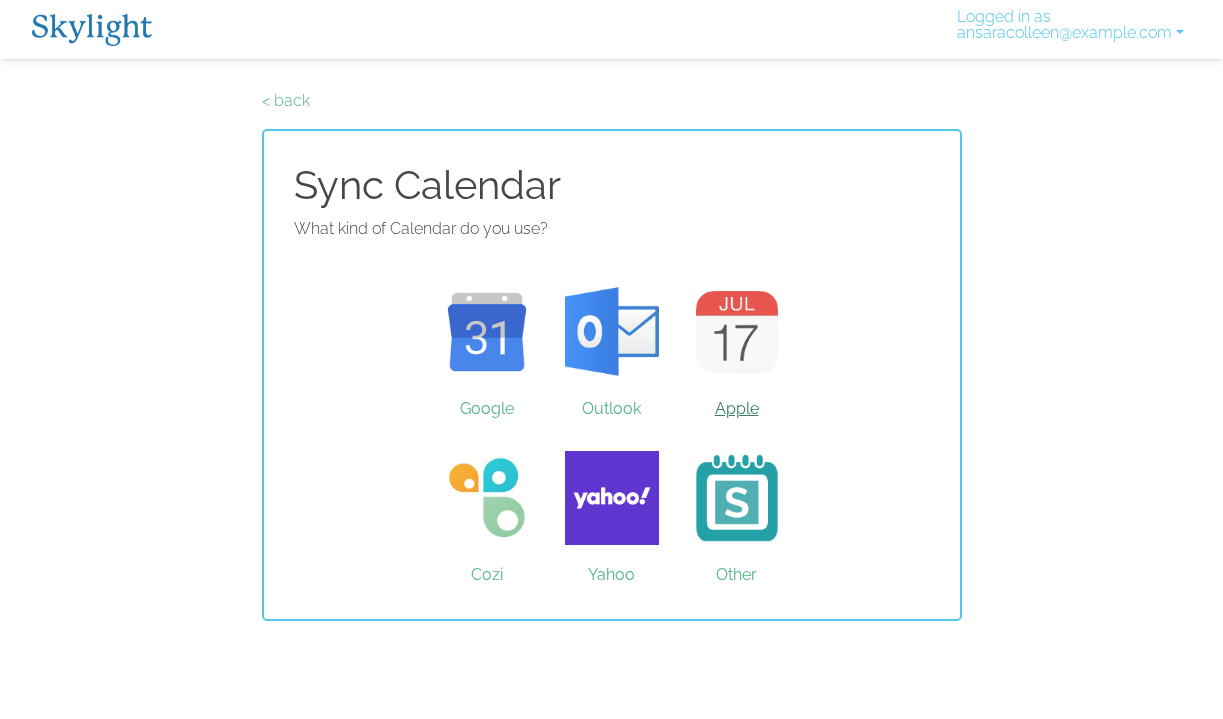 click on "Apple" at bounding box center [736, 332] 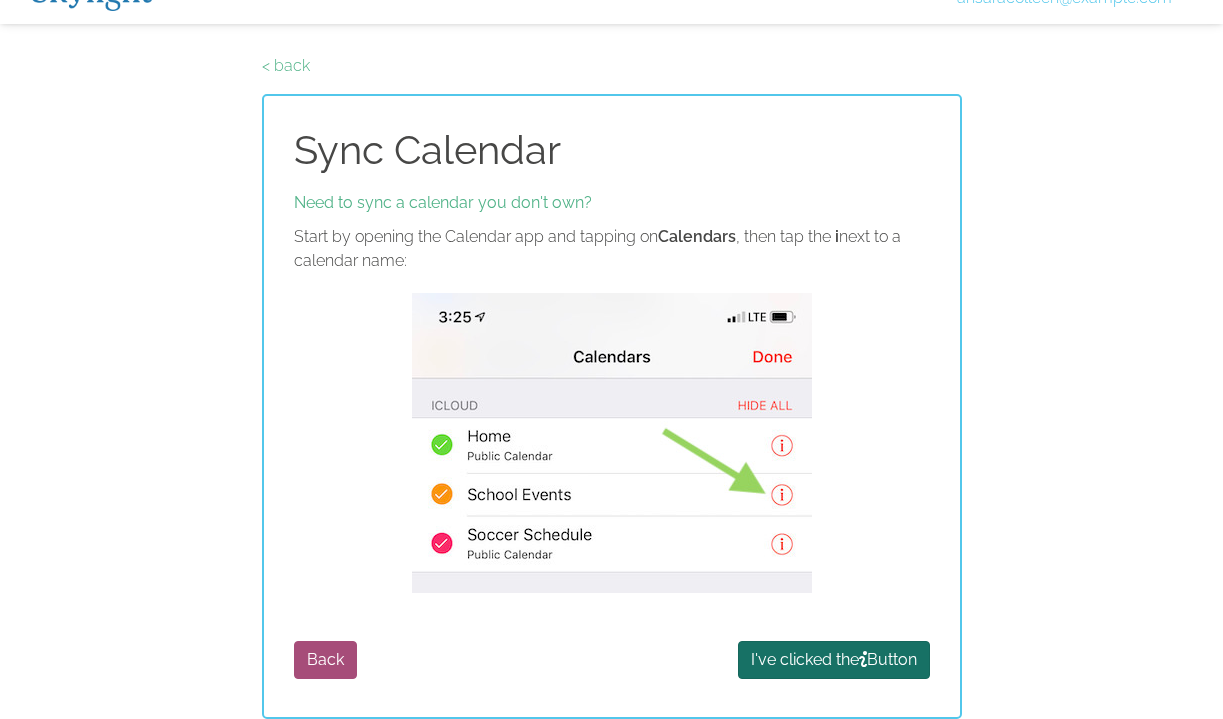 scroll, scrollTop: 35, scrollLeft: 0, axis: vertical 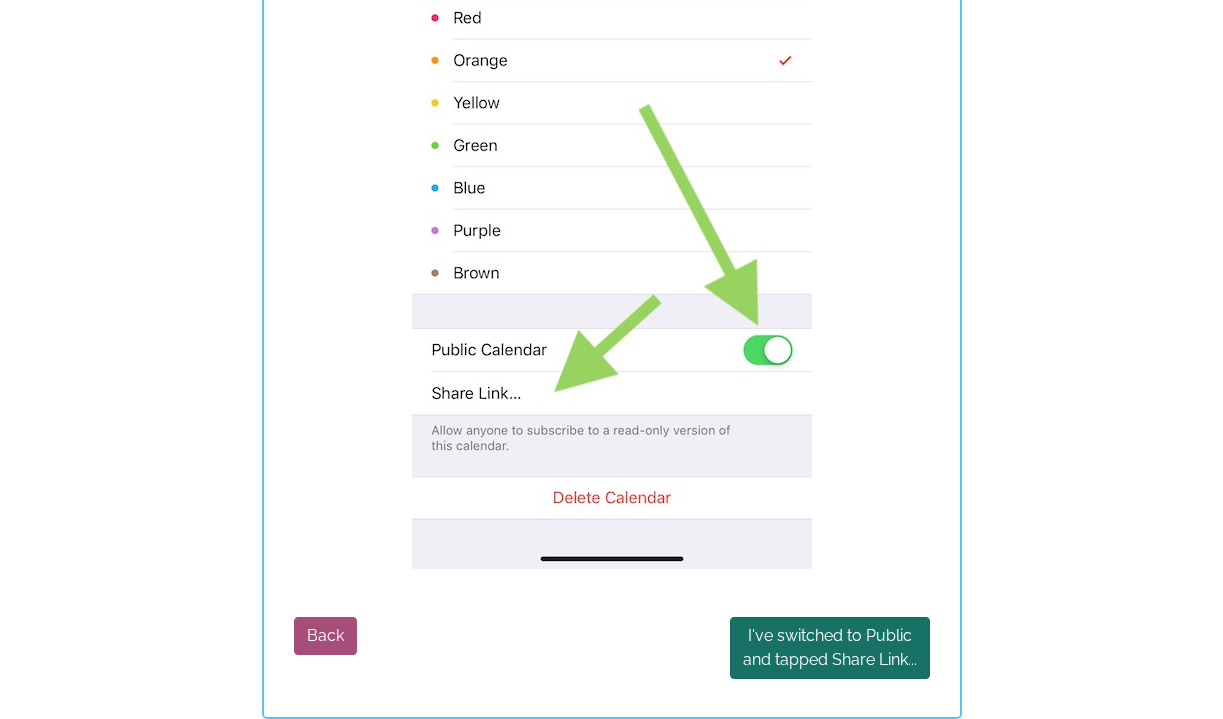 click on "I've switched to Public and tapped Share Link..." at bounding box center (830, 648) 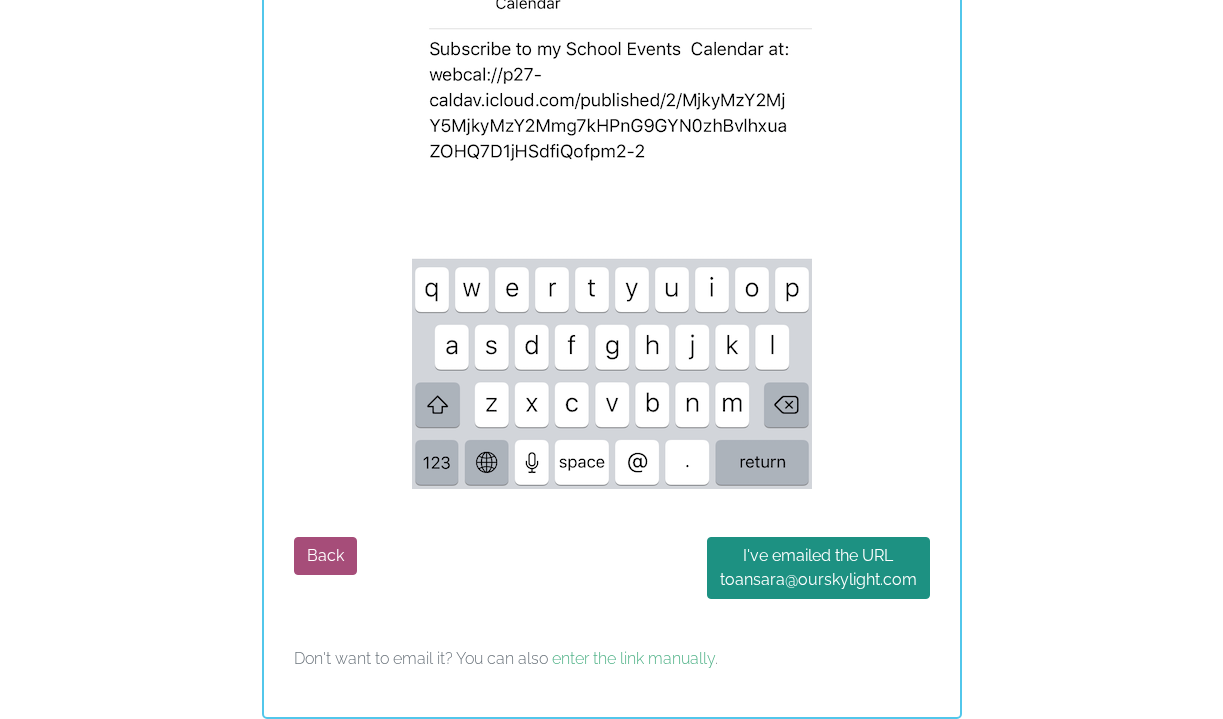 scroll, scrollTop: 1238, scrollLeft: 0, axis: vertical 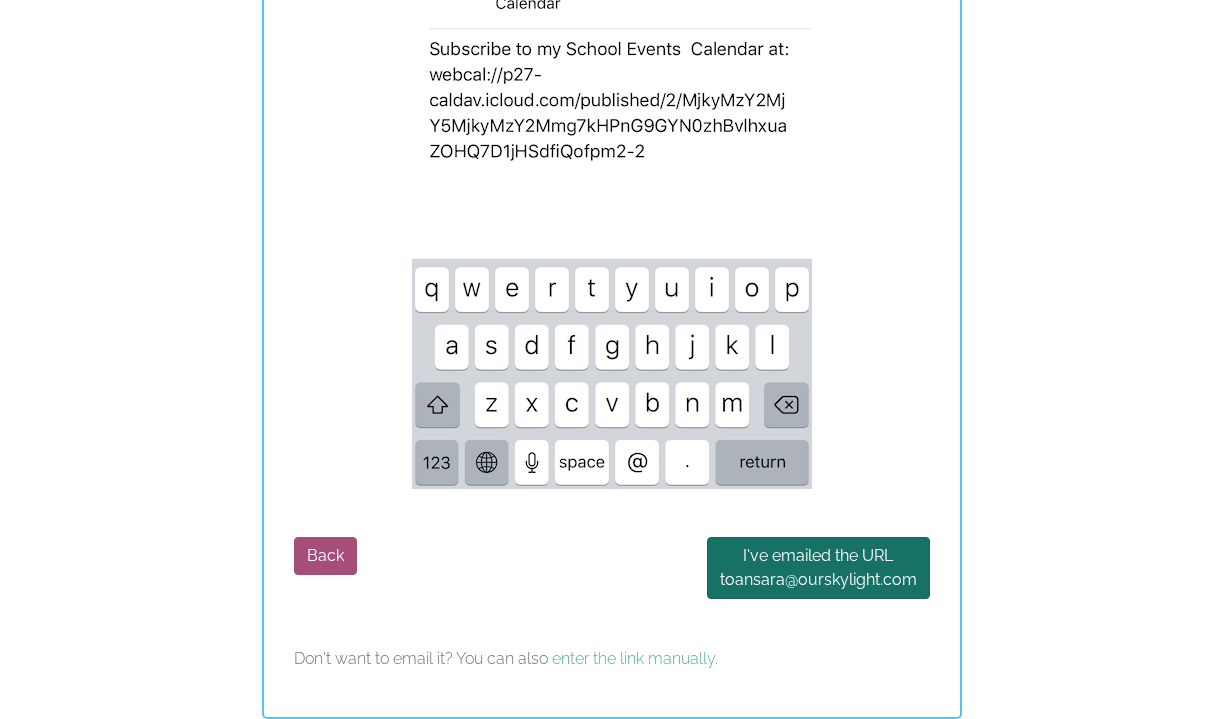 click on "I've emailed the URL to  ansara @ourskylight.com" at bounding box center (818, 568) 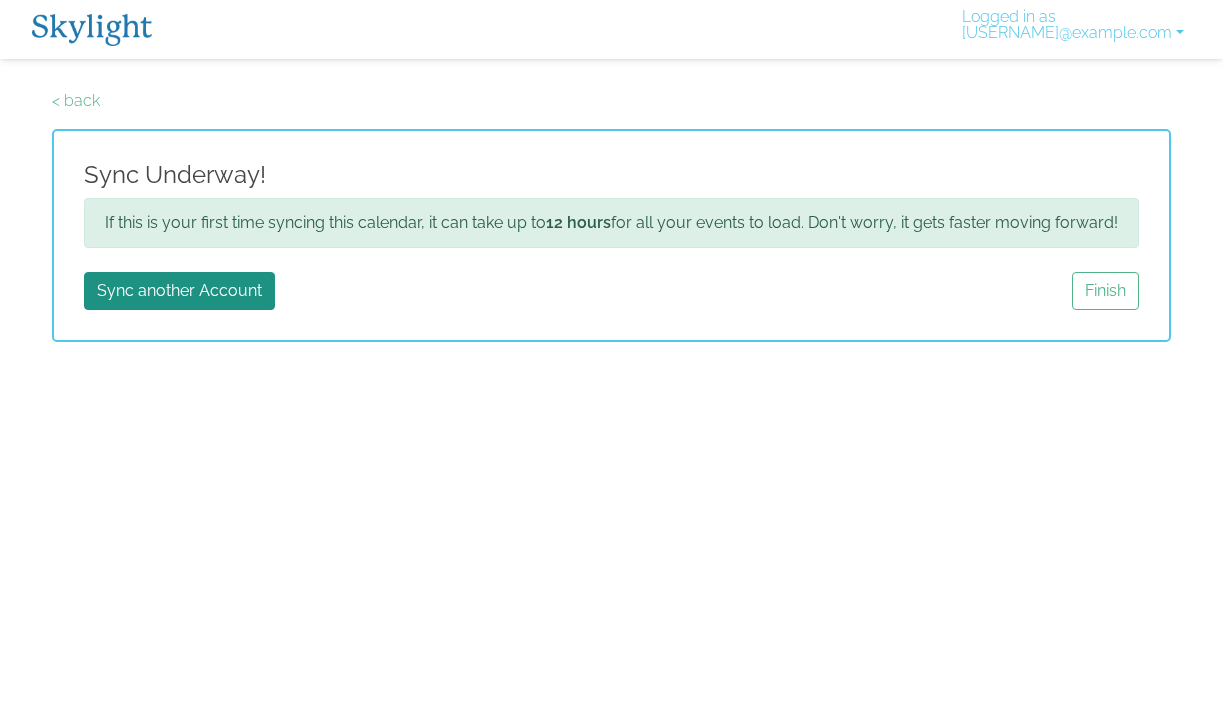 scroll, scrollTop: 0, scrollLeft: 0, axis: both 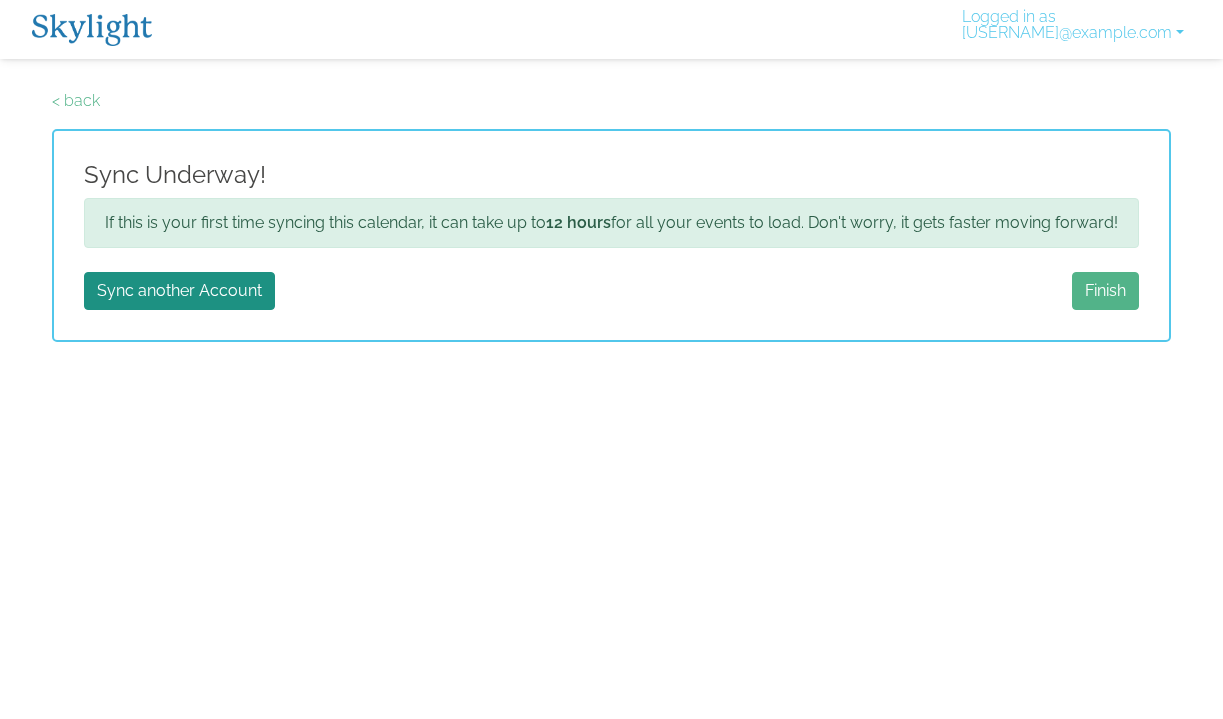click on "Finish" at bounding box center [1105, 291] 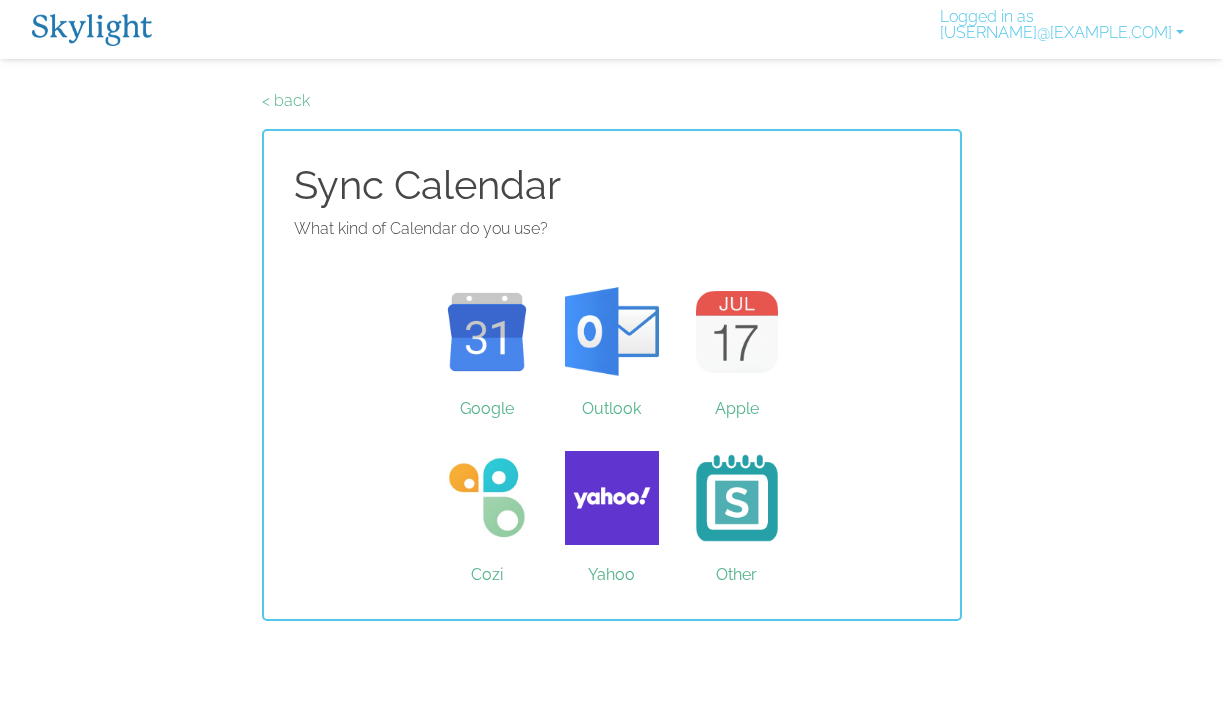scroll, scrollTop: 0, scrollLeft: 0, axis: both 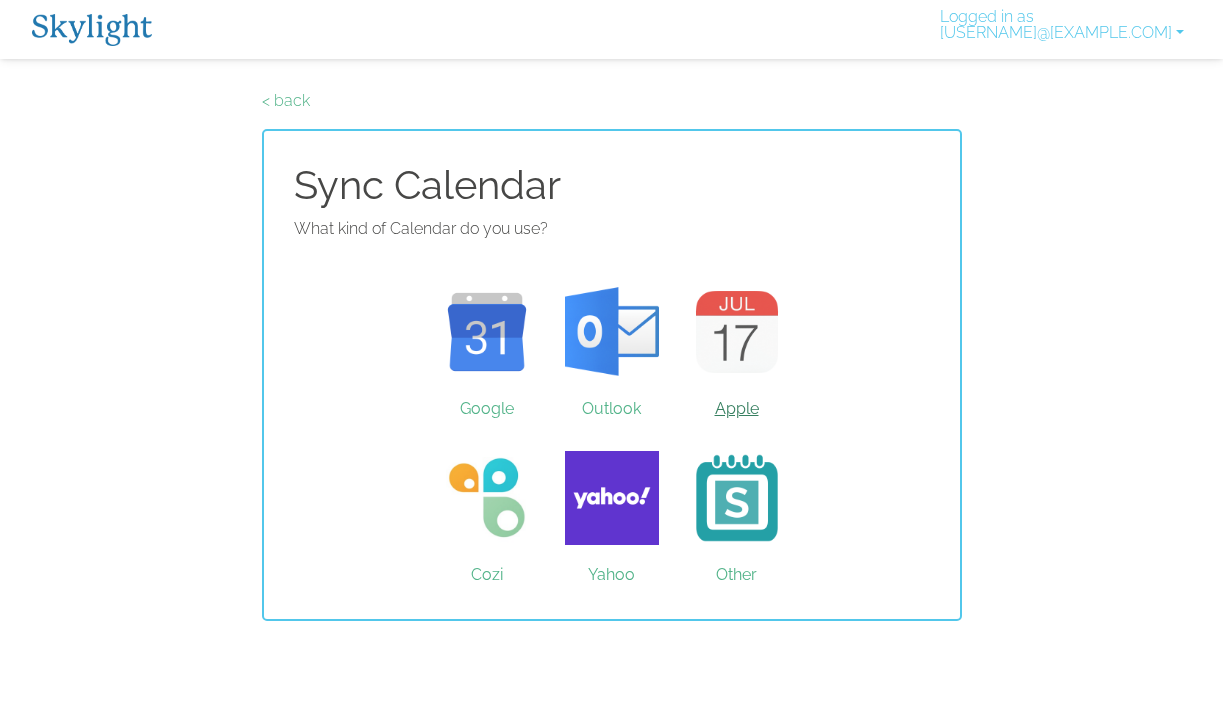 click on "Apple" at bounding box center [736, 332] 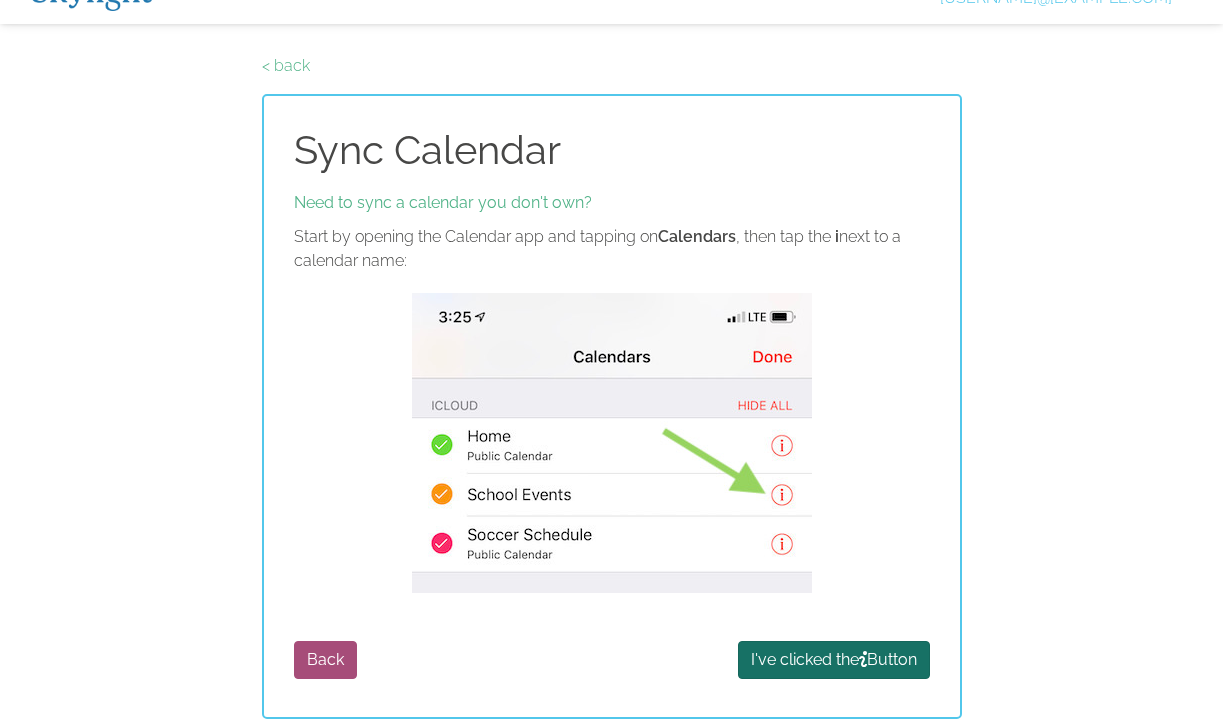 scroll, scrollTop: 35, scrollLeft: 0, axis: vertical 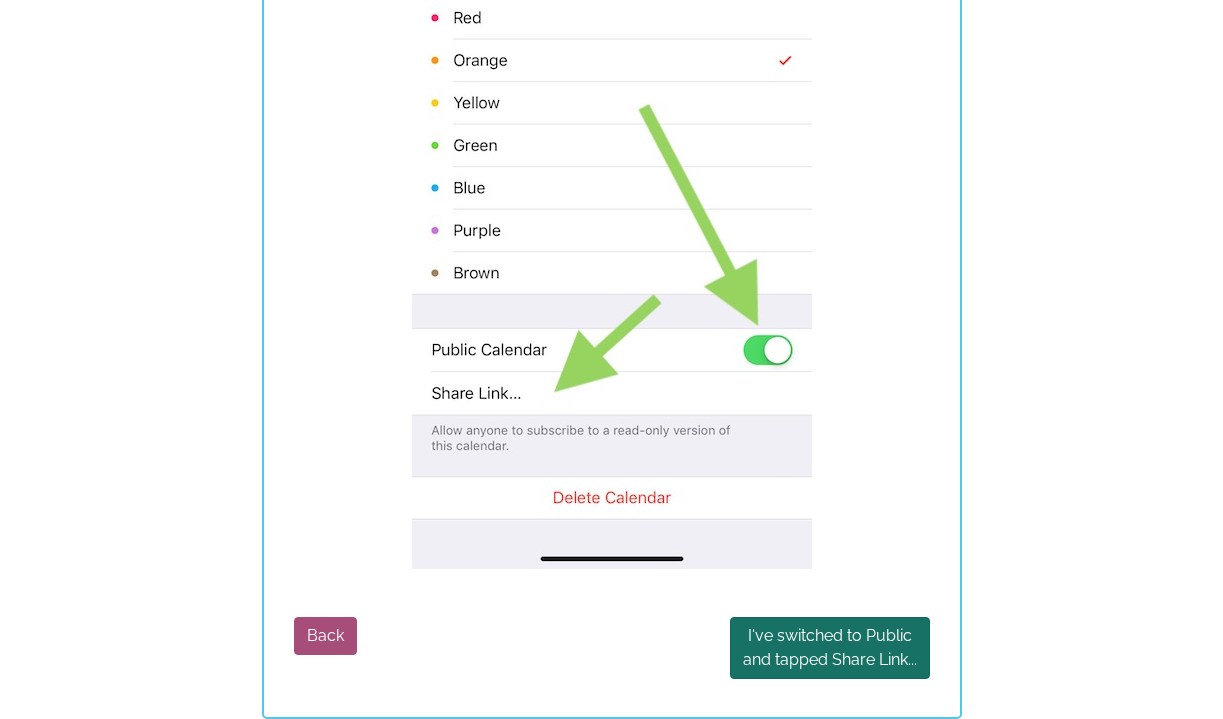click on "I've switched to Public and tapped Share Link..." at bounding box center (830, 648) 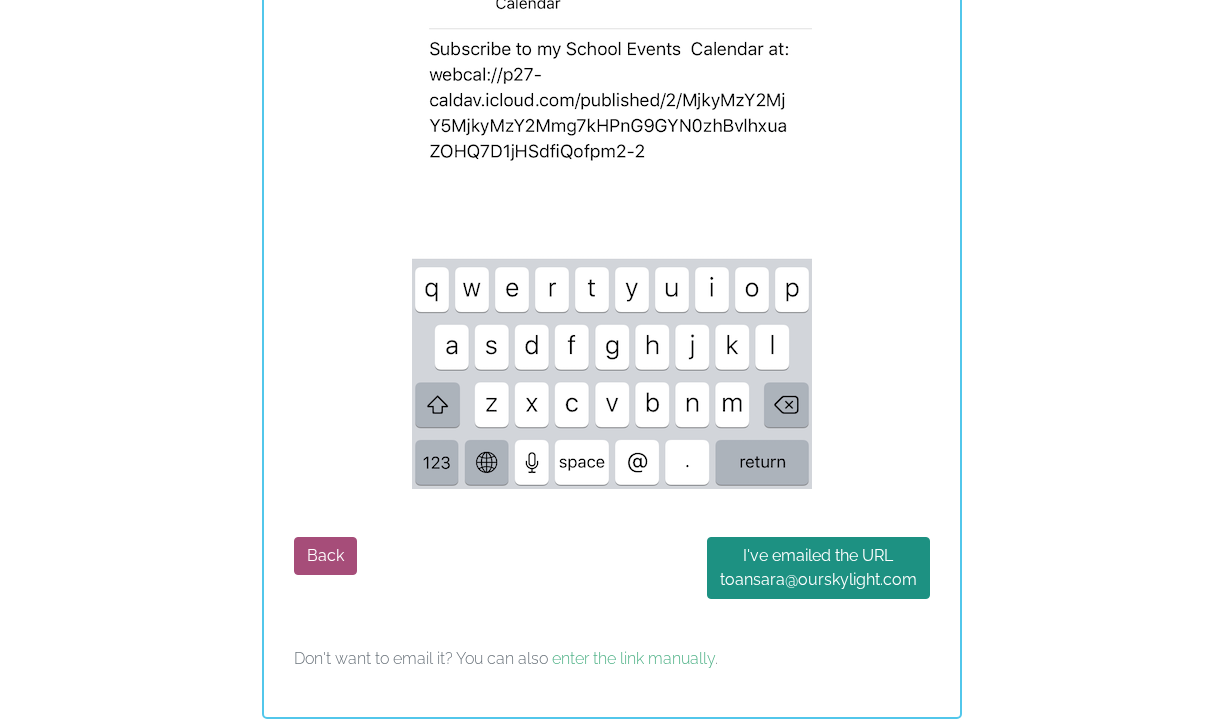 scroll, scrollTop: 1238, scrollLeft: 0, axis: vertical 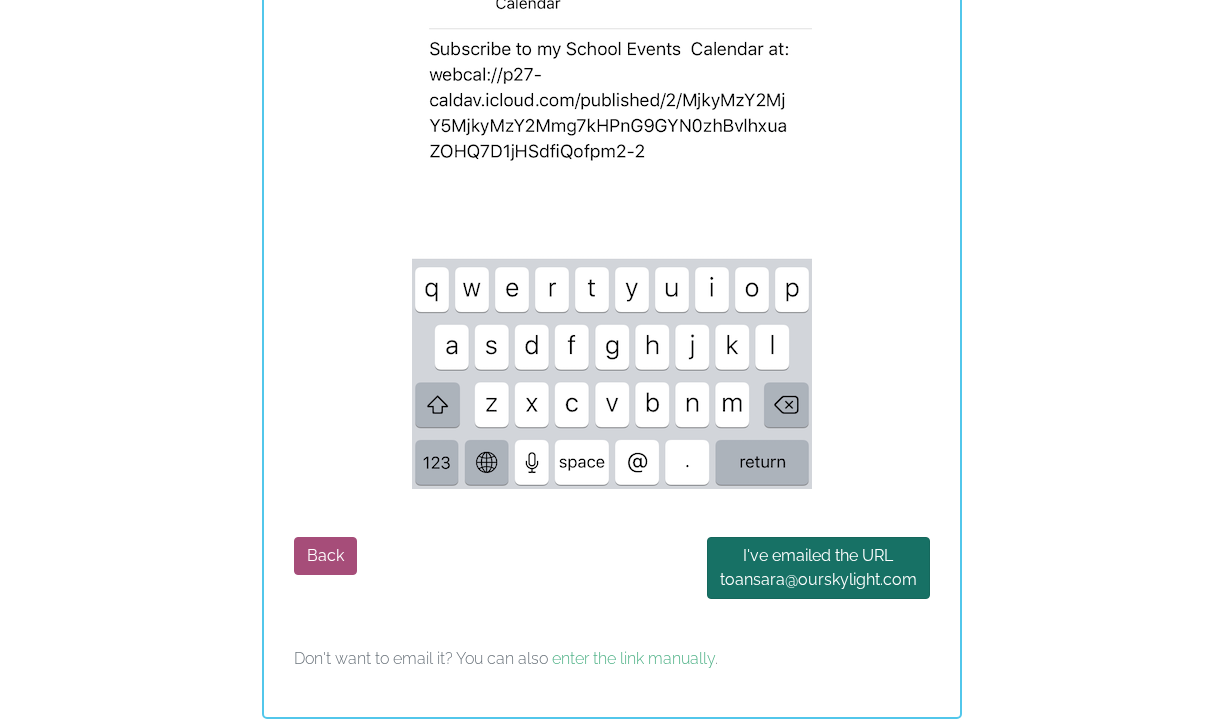 click on "I've emailed the URL to  ansara @ourskylight.com" at bounding box center [818, 568] 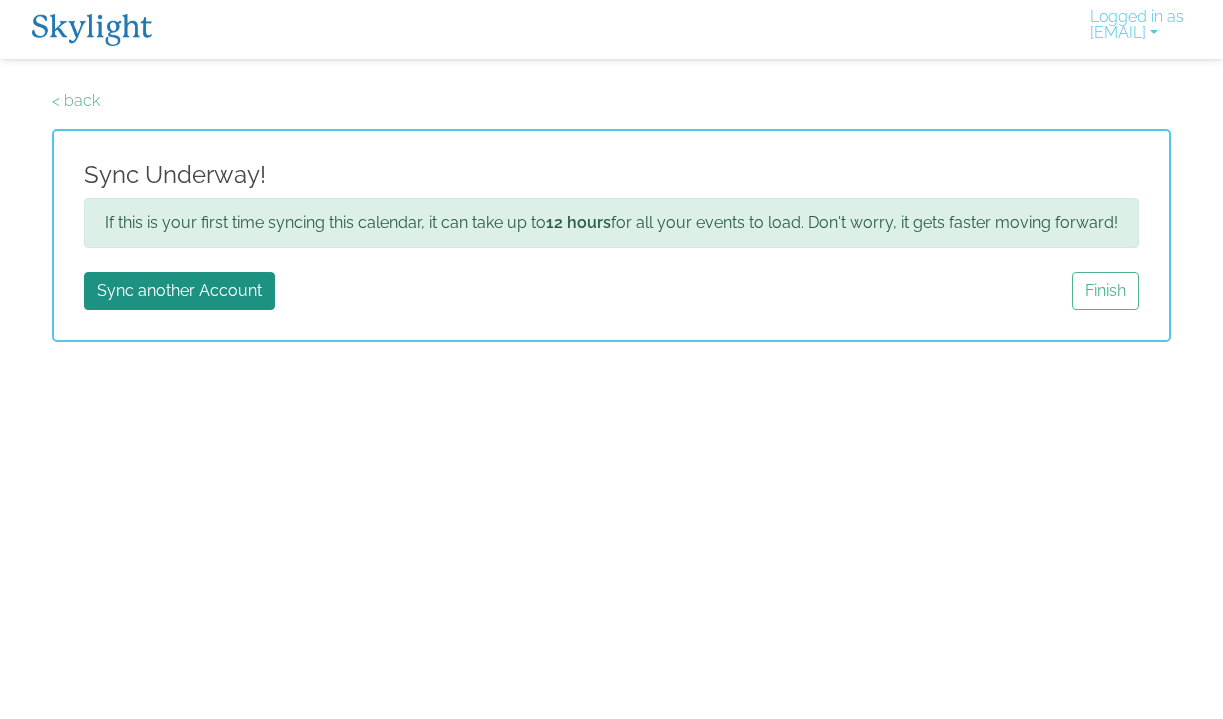 scroll, scrollTop: 0, scrollLeft: 0, axis: both 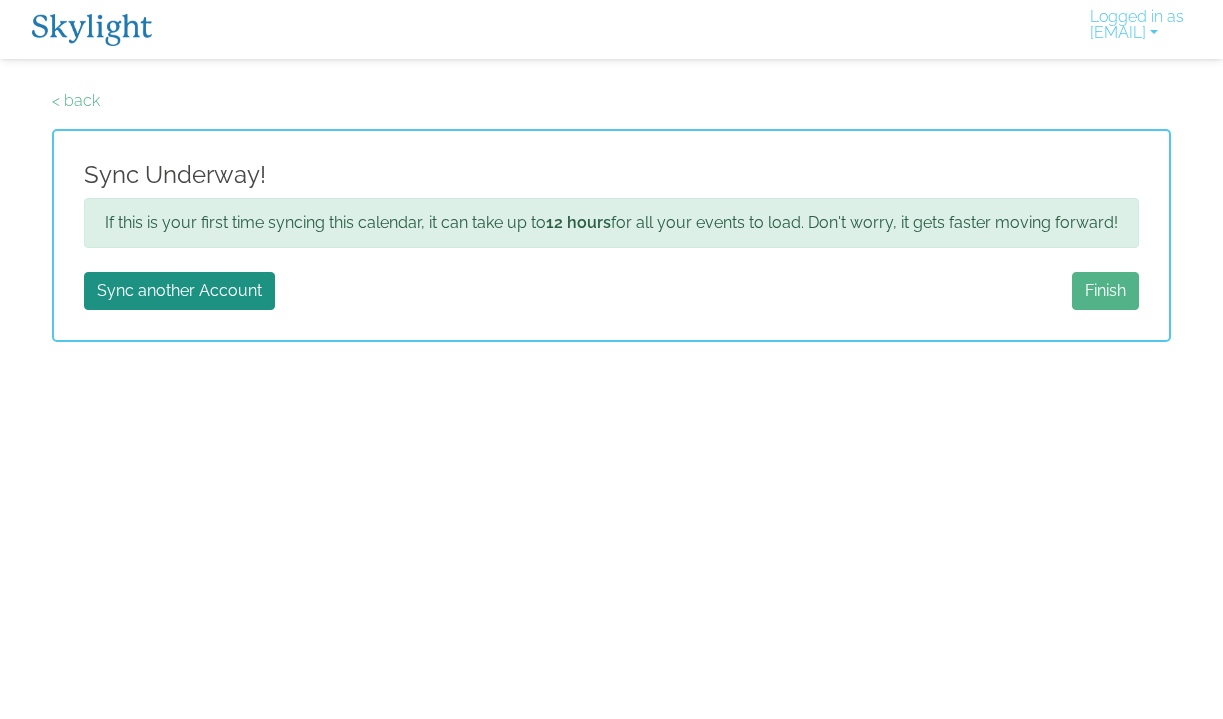 click on "Finish" at bounding box center [1105, 291] 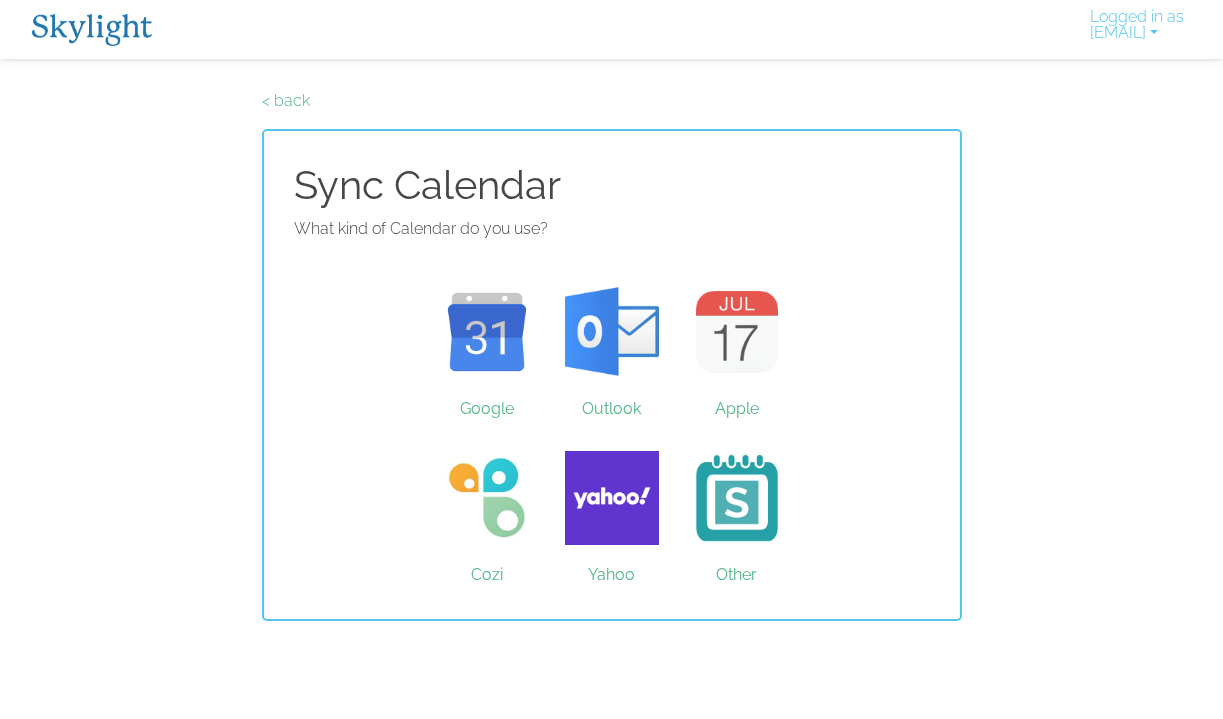 scroll, scrollTop: 0, scrollLeft: 0, axis: both 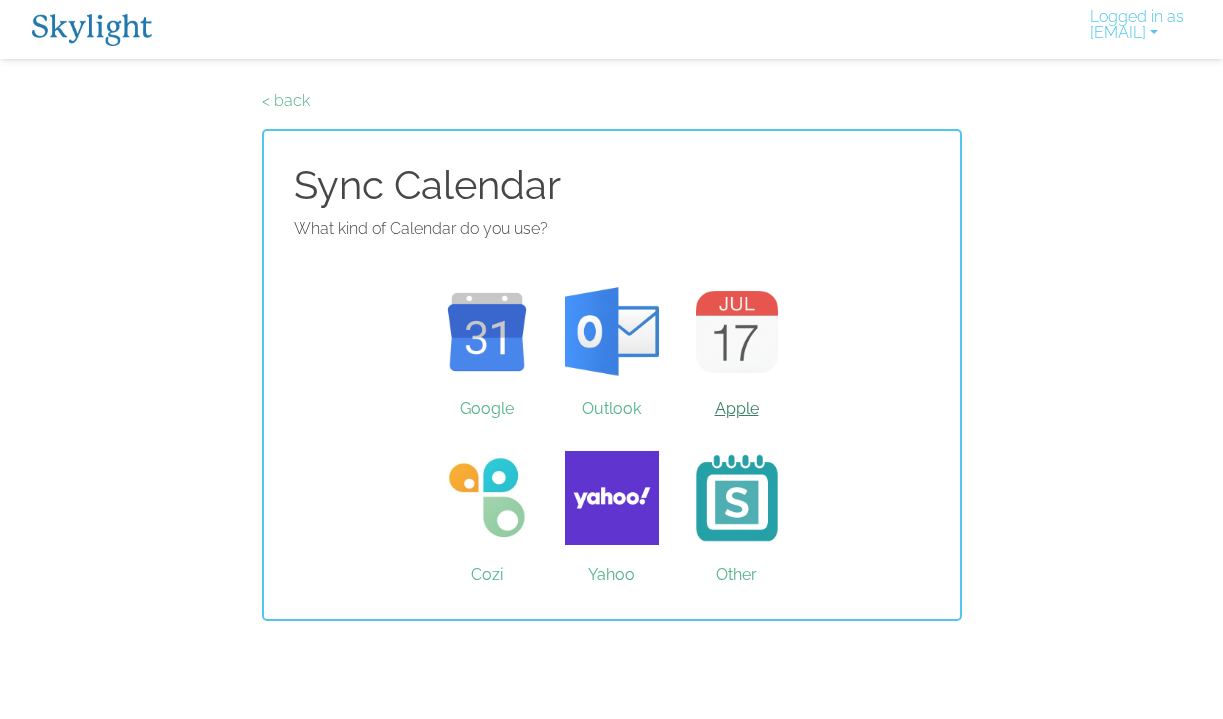 click on "Apple" at bounding box center [736, 332] 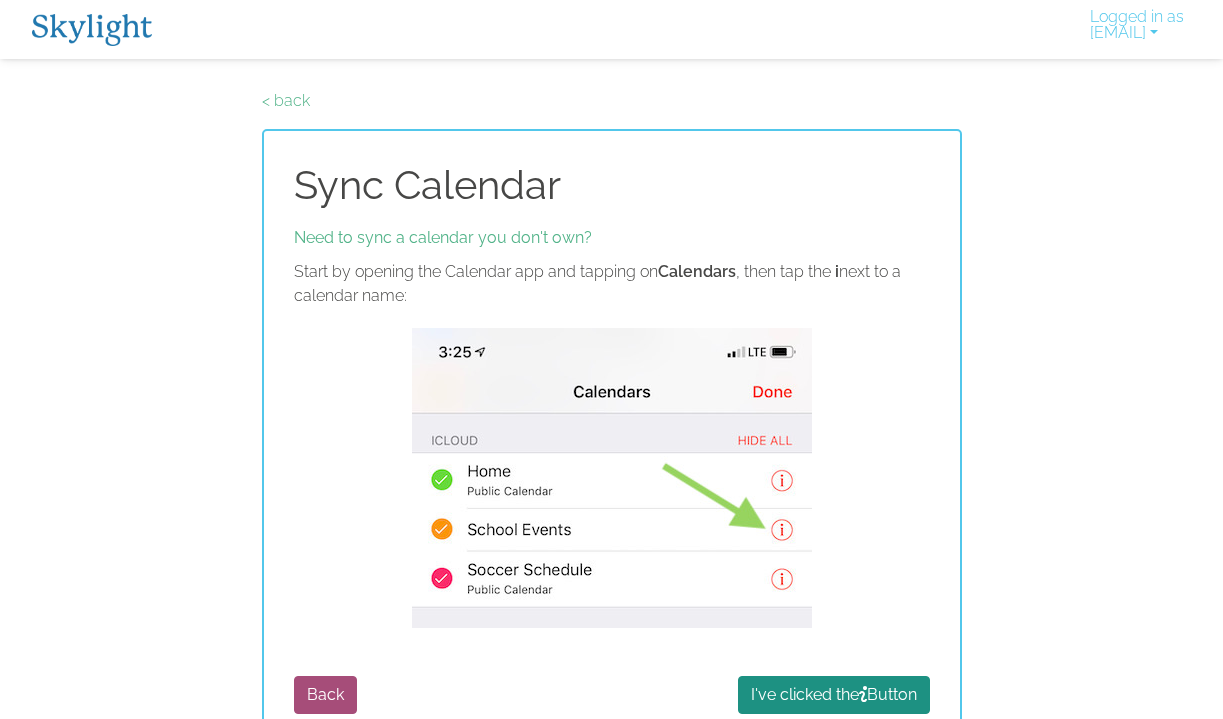 scroll, scrollTop: 35, scrollLeft: 0, axis: vertical 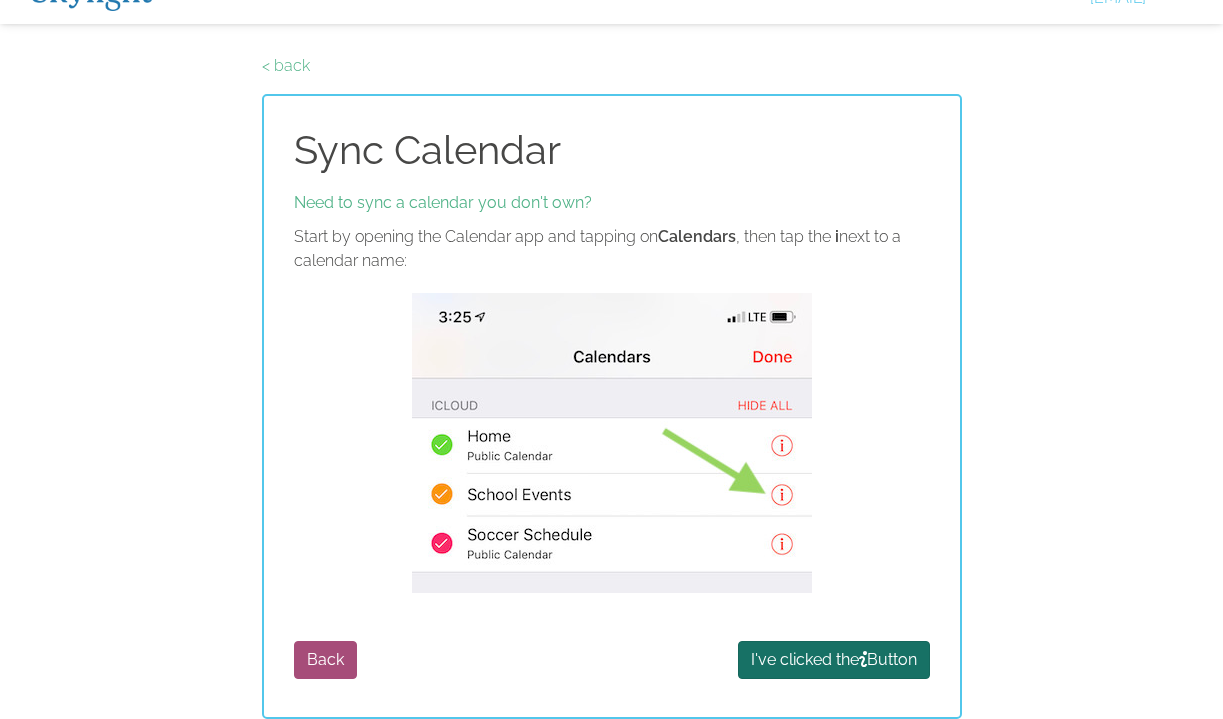 click on "I've clicked the   Button" at bounding box center (834, 660) 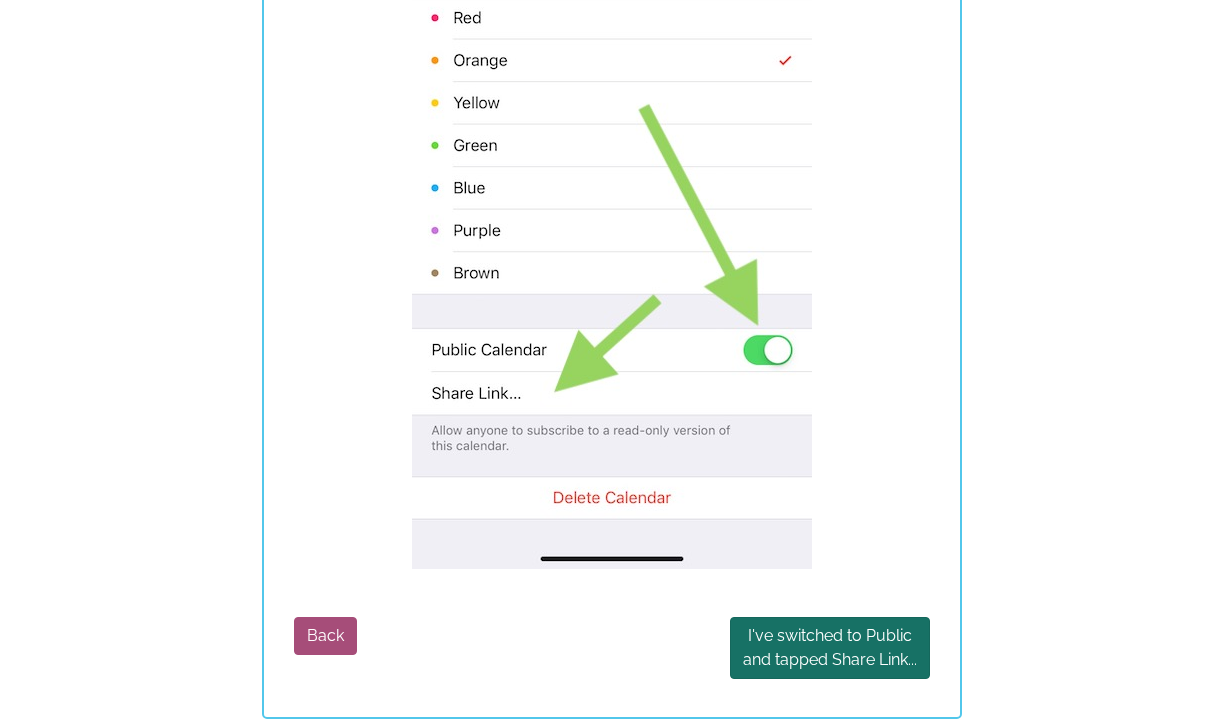 scroll, scrollTop: 558, scrollLeft: 0, axis: vertical 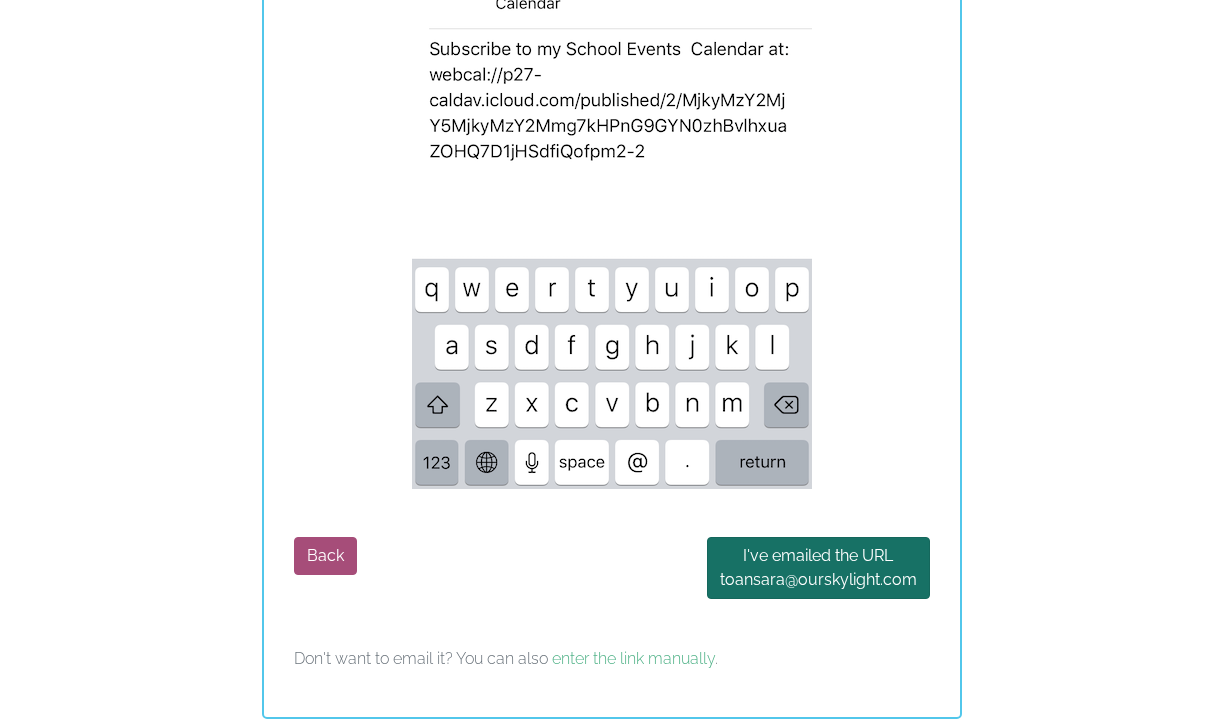 click on "I've emailed the URL to  ansara @ourskylight.com" at bounding box center [818, 568] 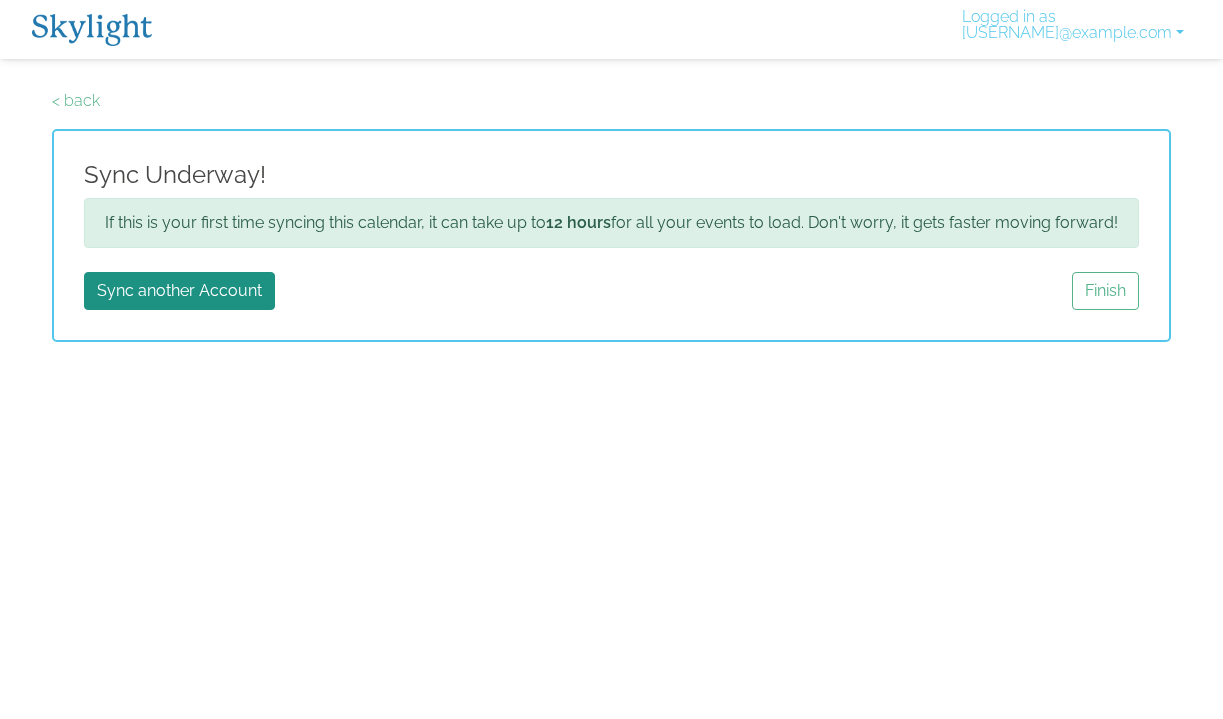 scroll, scrollTop: 0, scrollLeft: 0, axis: both 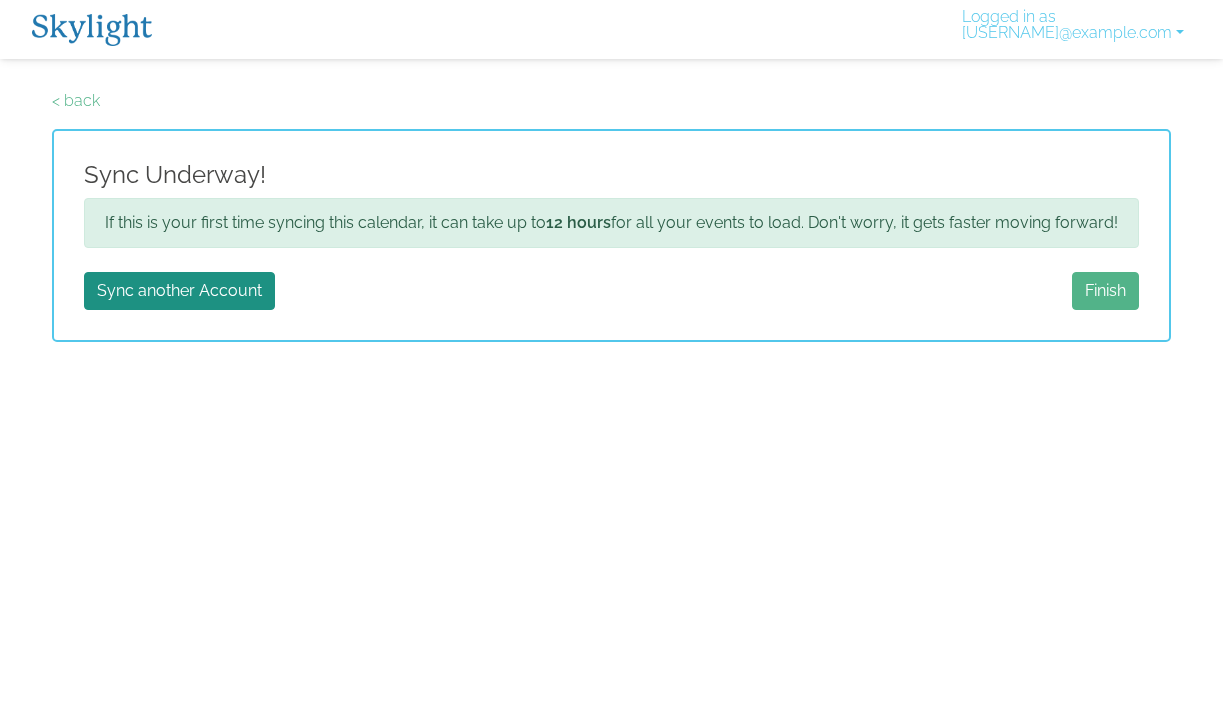 click on "Finish" at bounding box center (1105, 291) 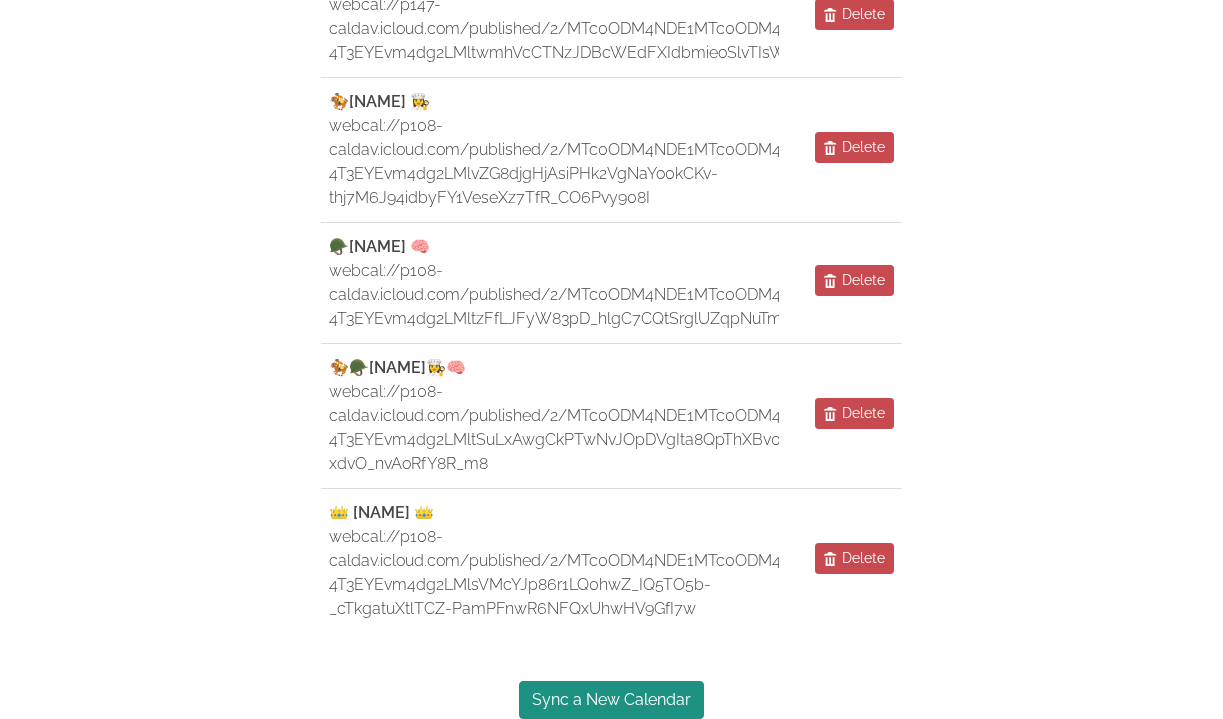 scroll, scrollTop: 339, scrollLeft: 0, axis: vertical 